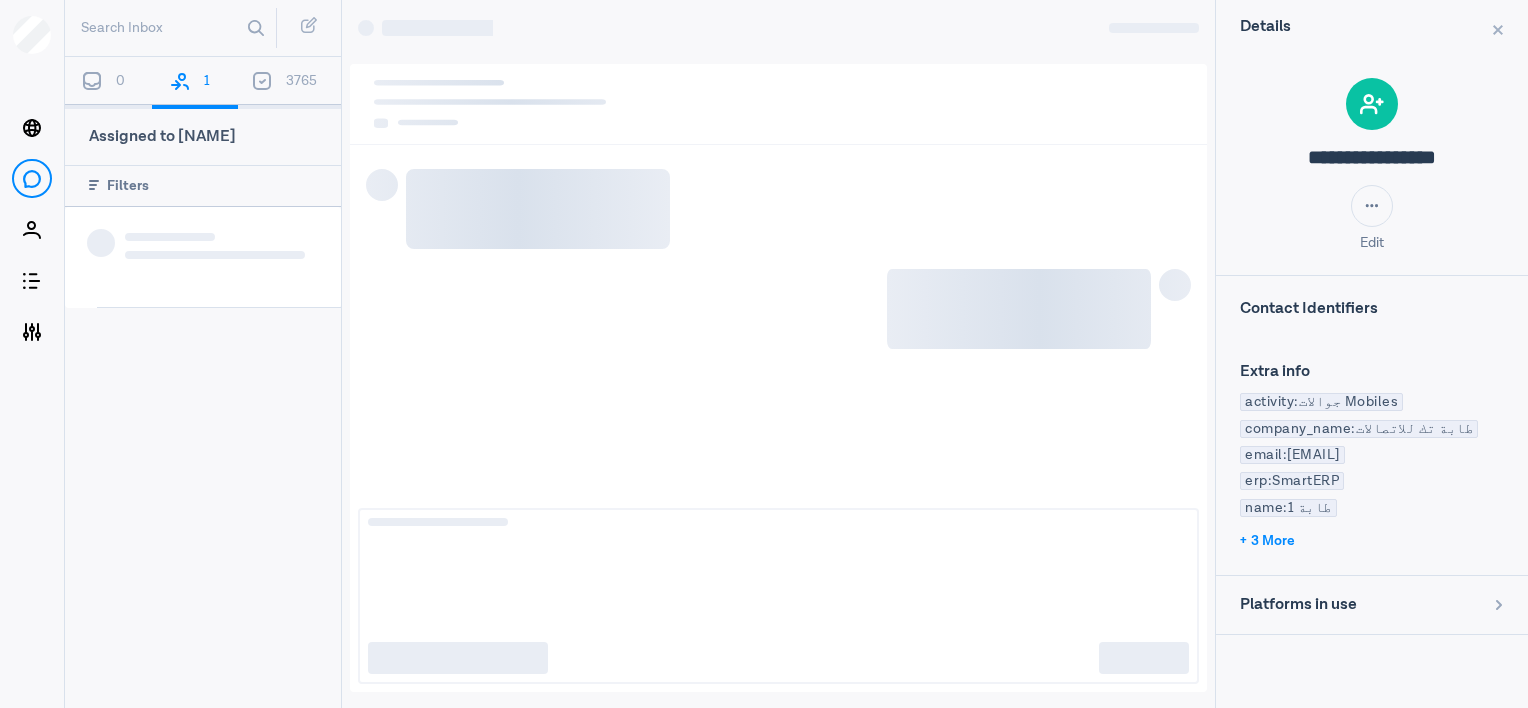 scroll, scrollTop: 0, scrollLeft: 0, axis: both 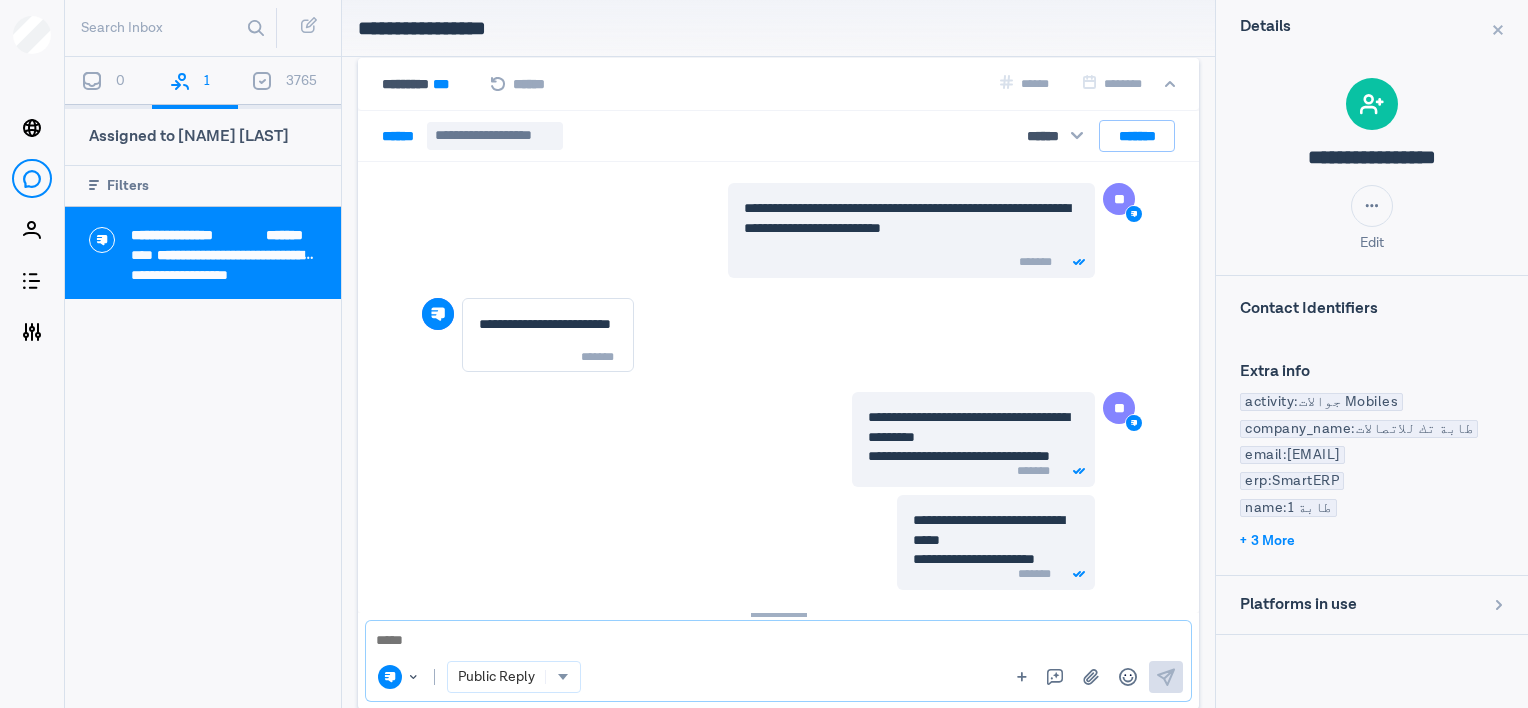 click at bounding box center [778, 641] 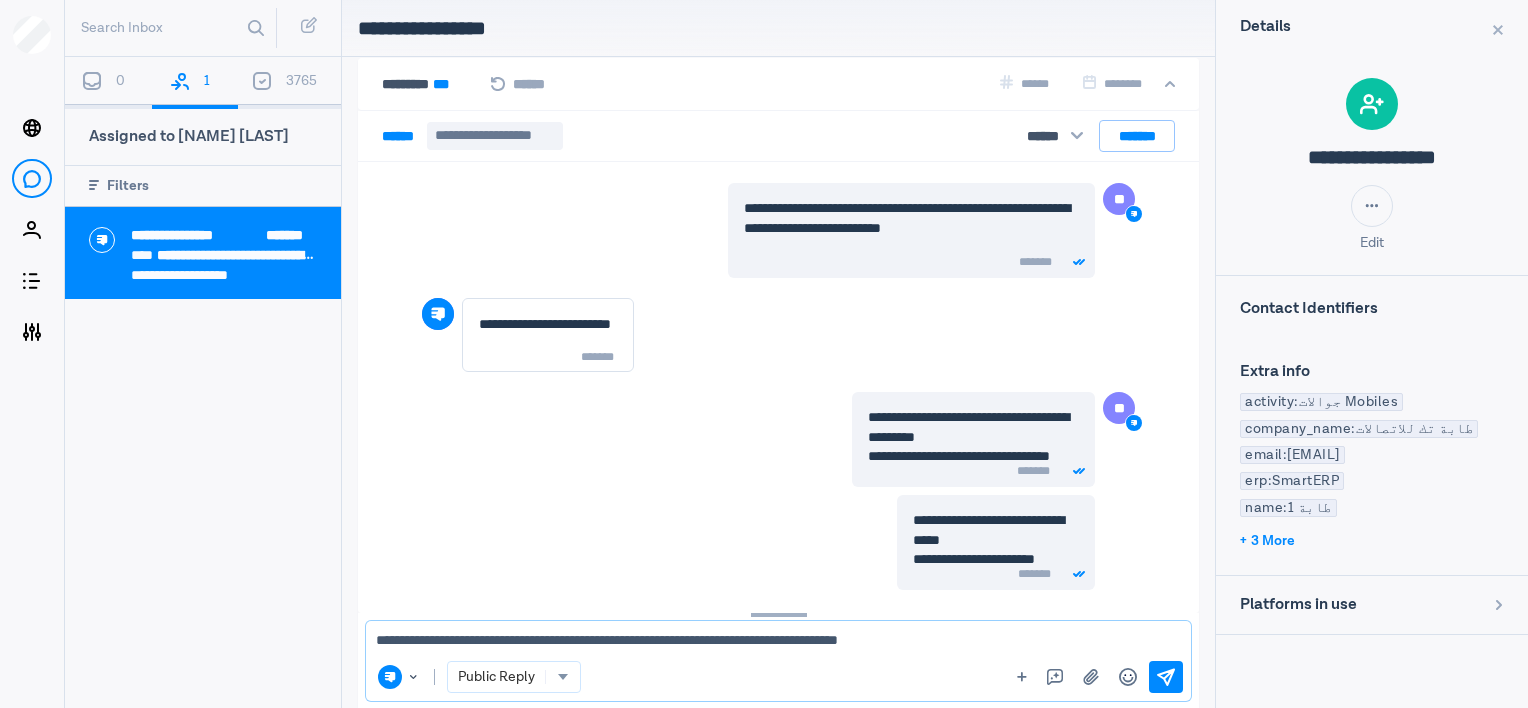 type on "**********" 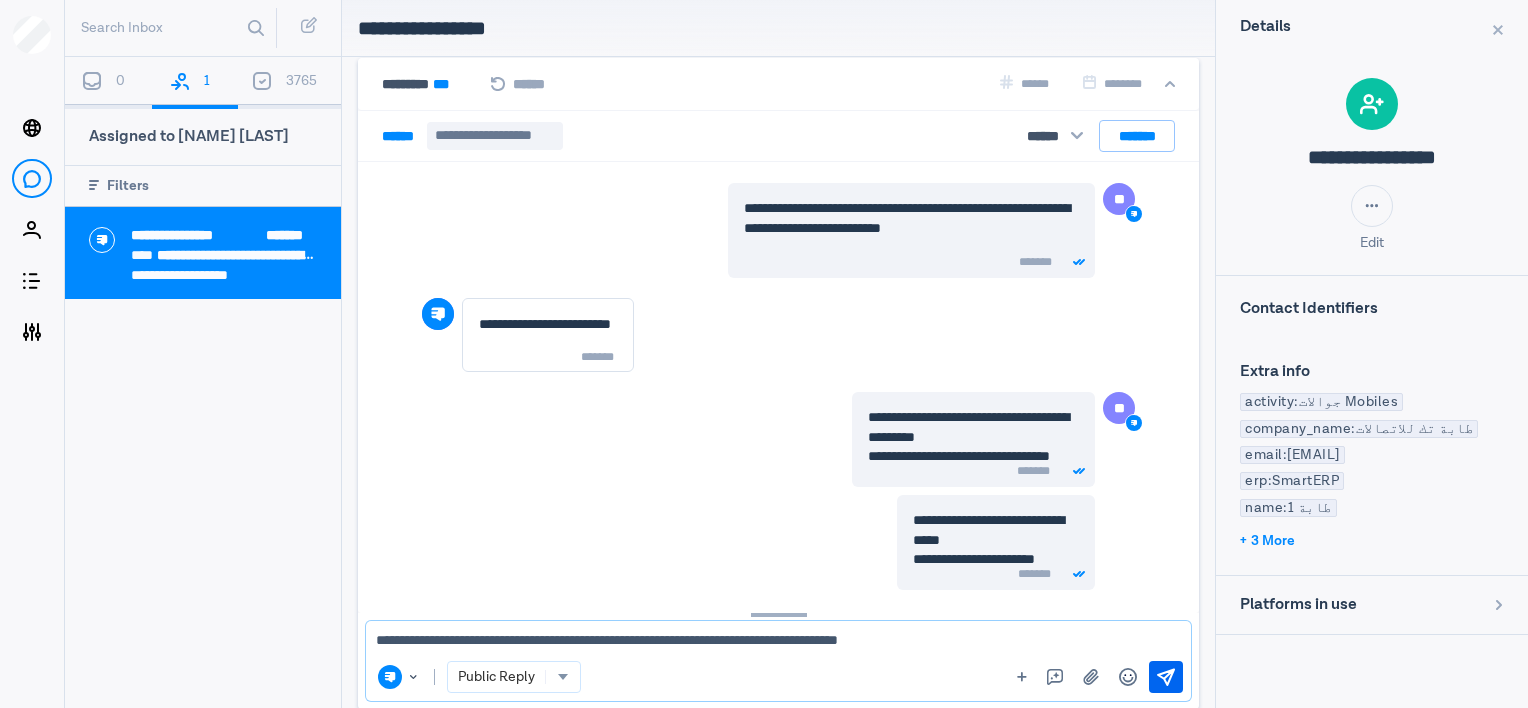 click at bounding box center (1166, 676) 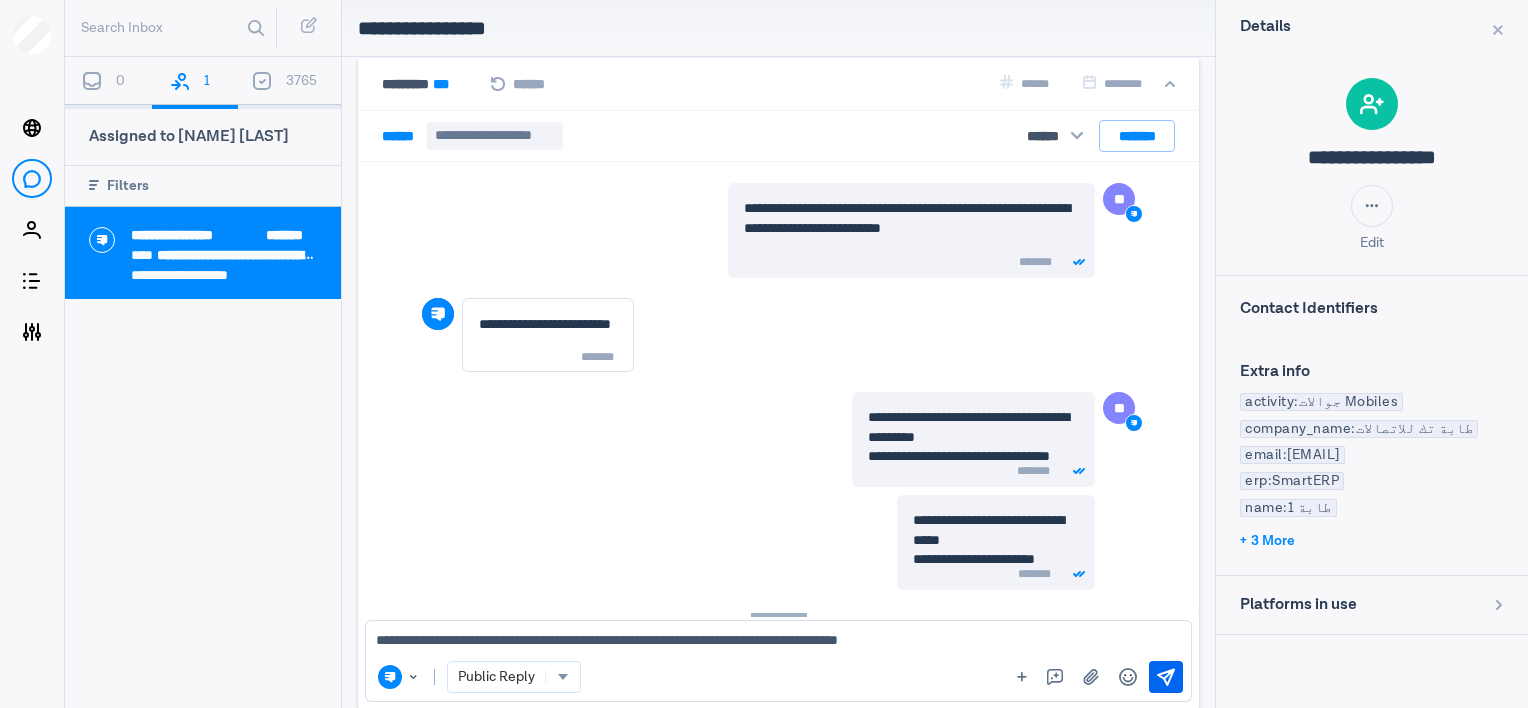 scroll, scrollTop: 341, scrollLeft: 0, axis: vertical 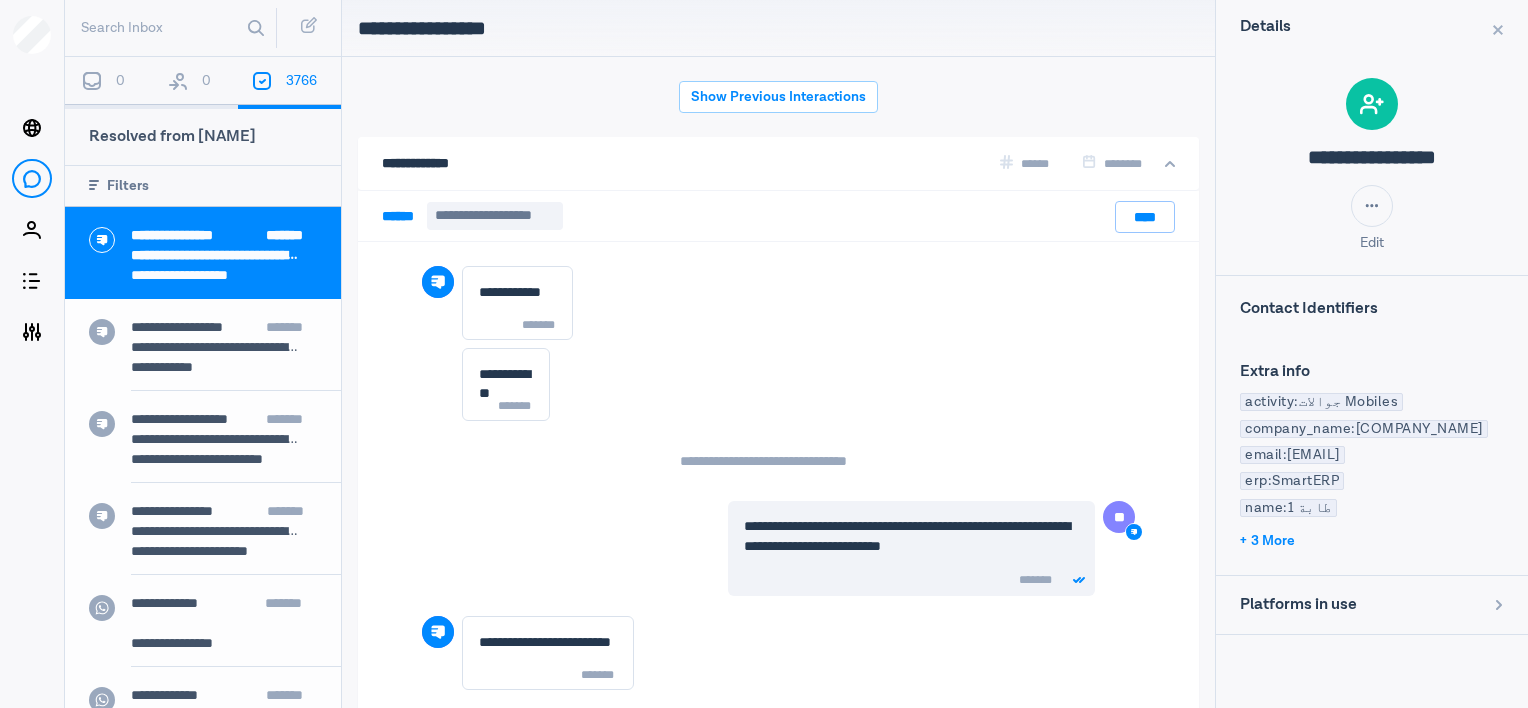 click on "0" at bounding box center [108, 83] 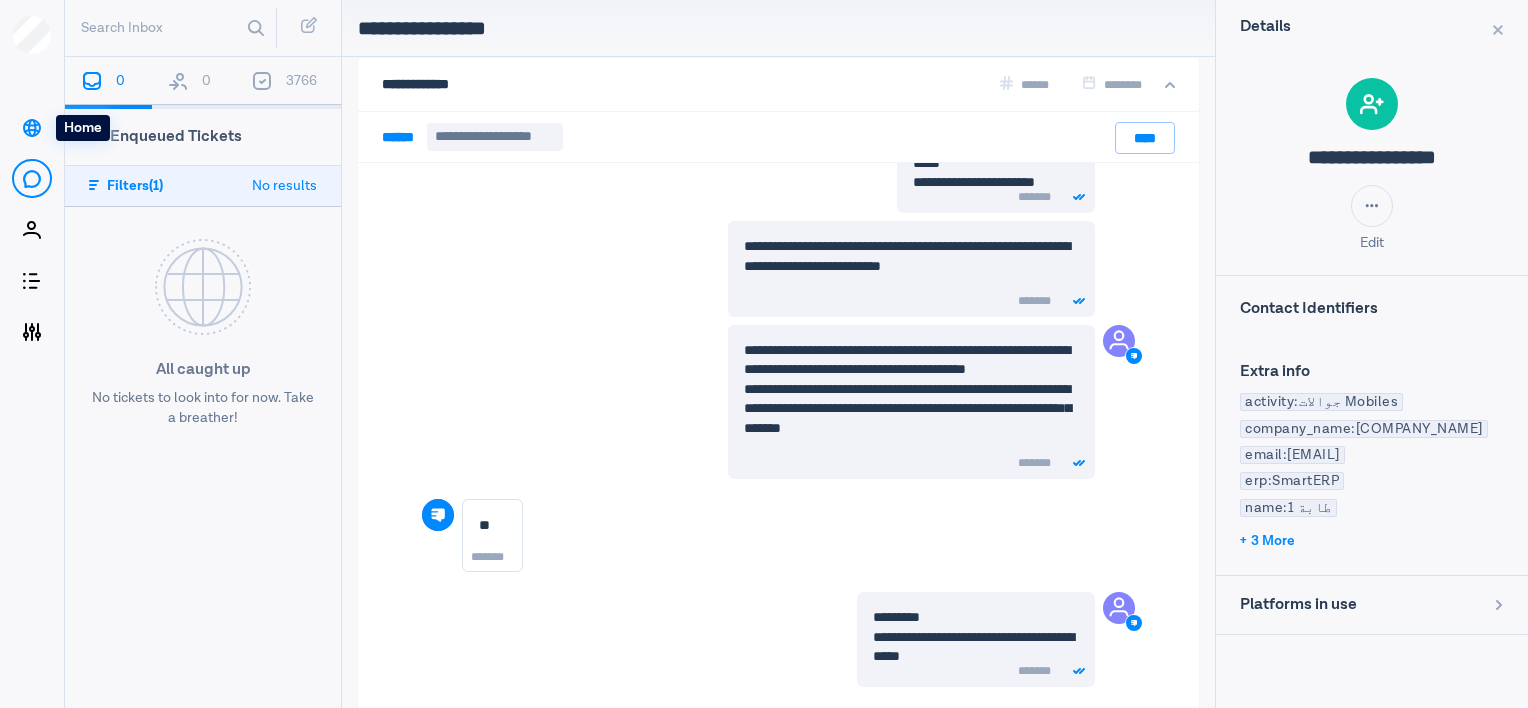 click on "Home" at bounding box center (31, 127) 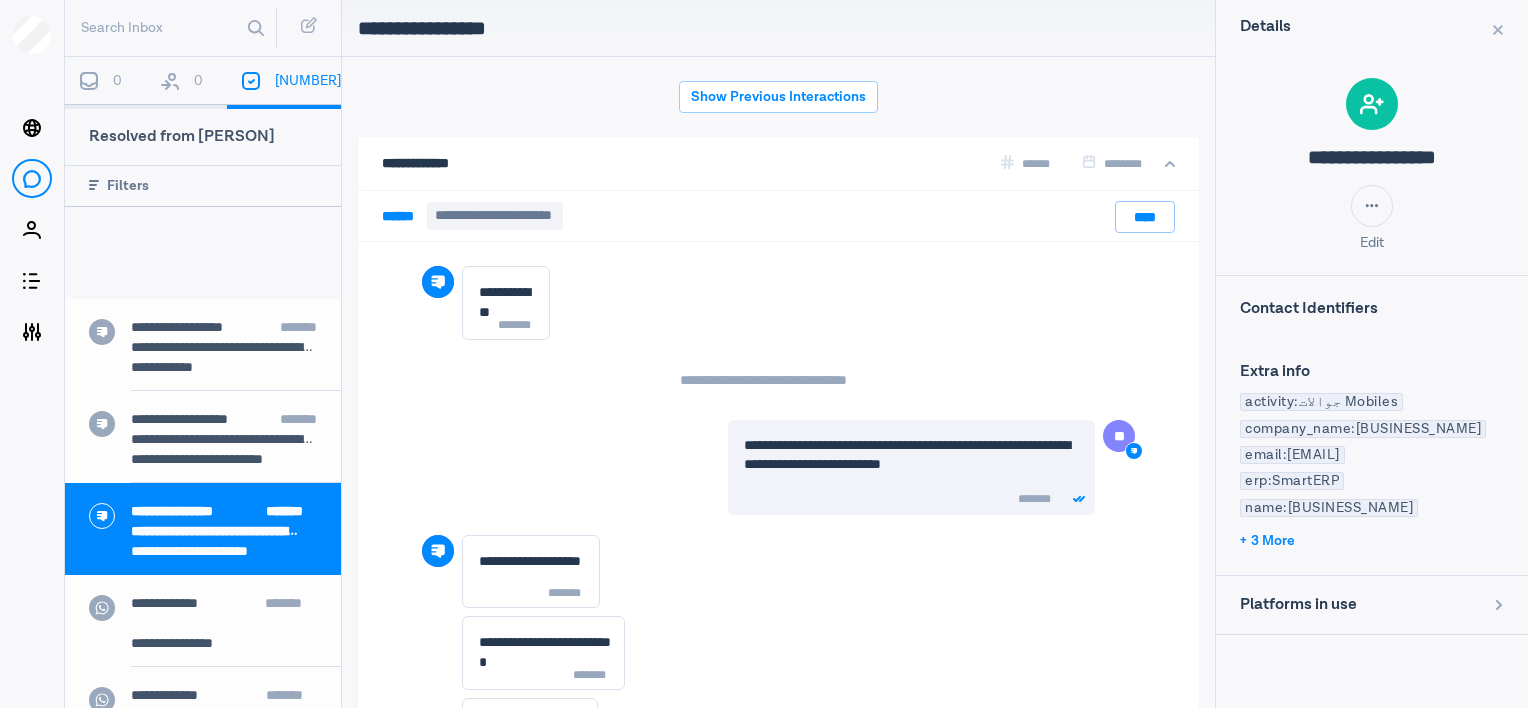 scroll, scrollTop: 0, scrollLeft: 0, axis: both 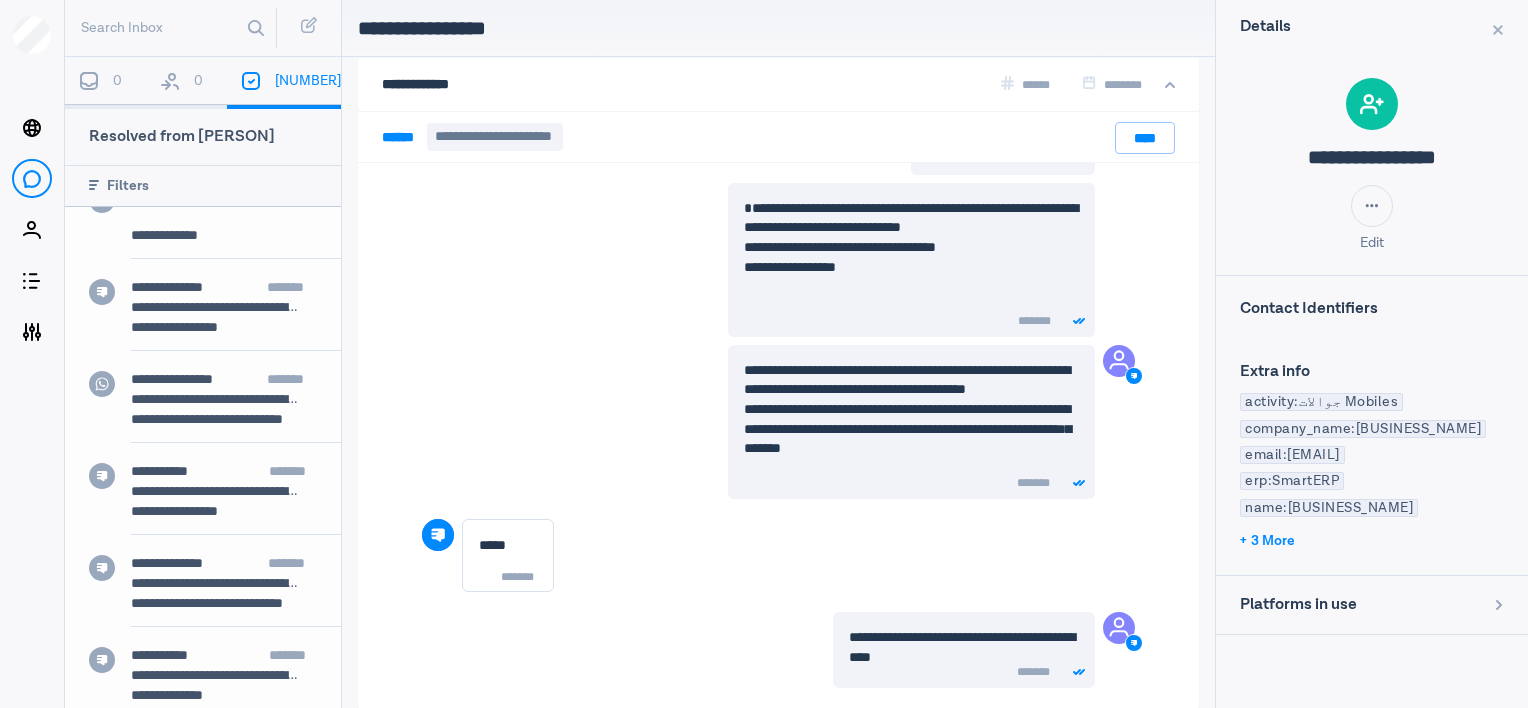 click on "**********" at bounding box center [236, 499] 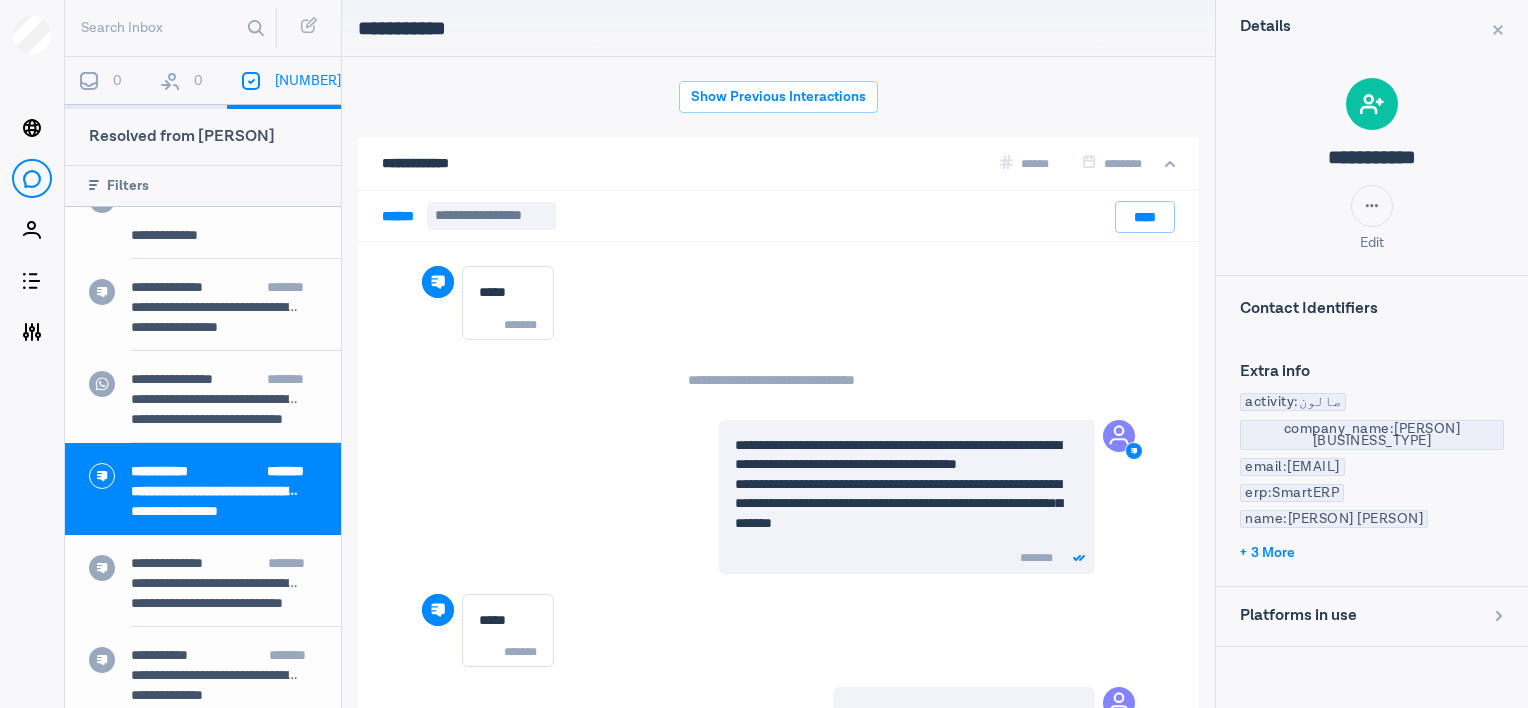 scroll, scrollTop: 79, scrollLeft: 0, axis: vertical 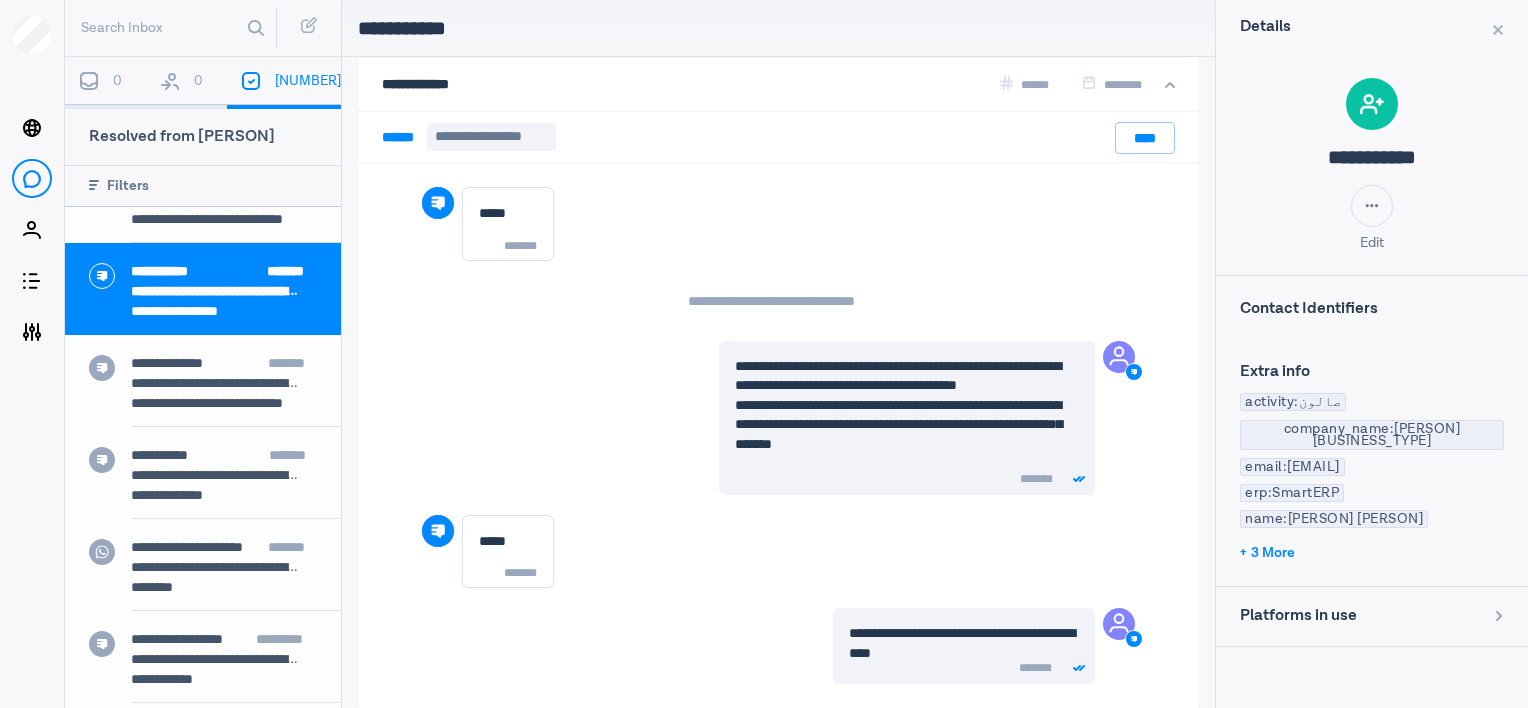 click on "**********" at bounding box center [203, 458] 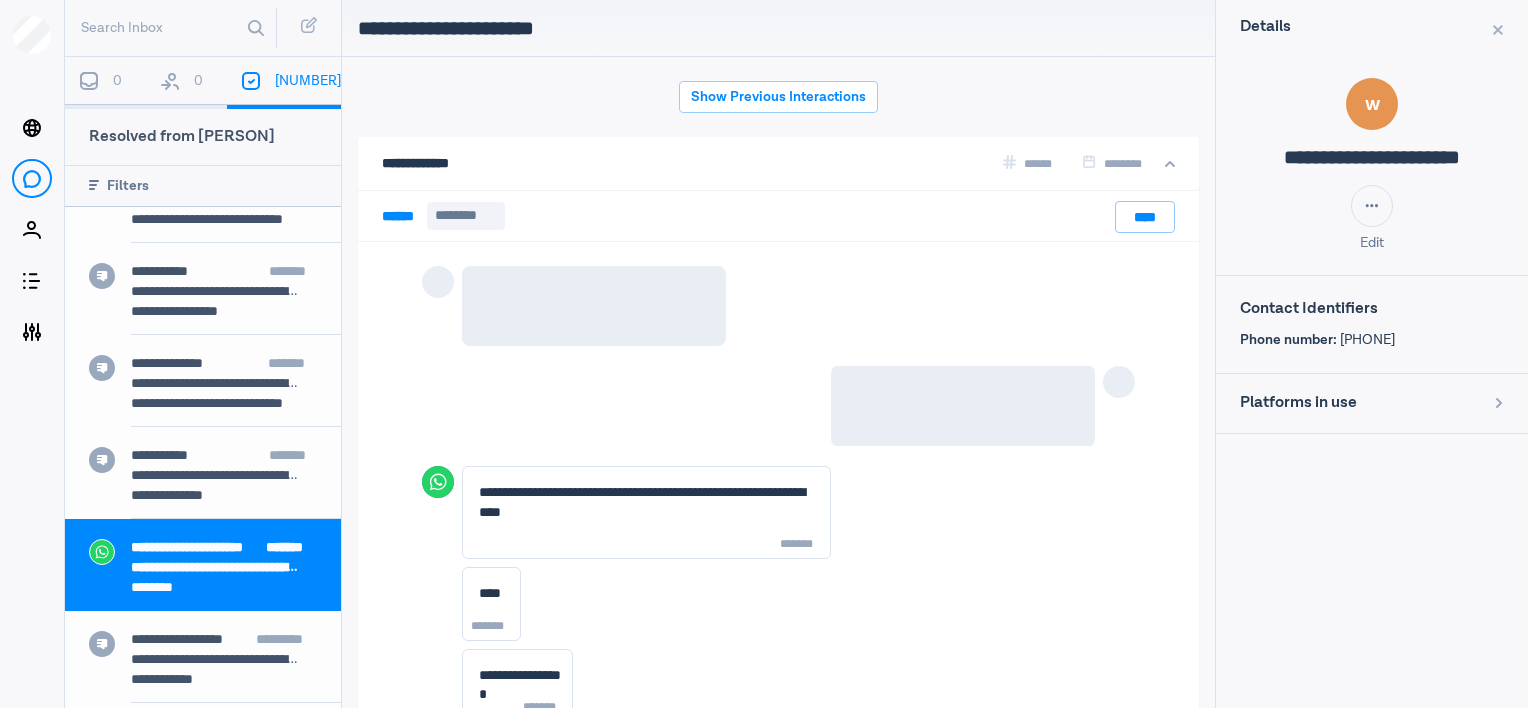 scroll, scrollTop: 79, scrollLeft: 0, axis: vertical 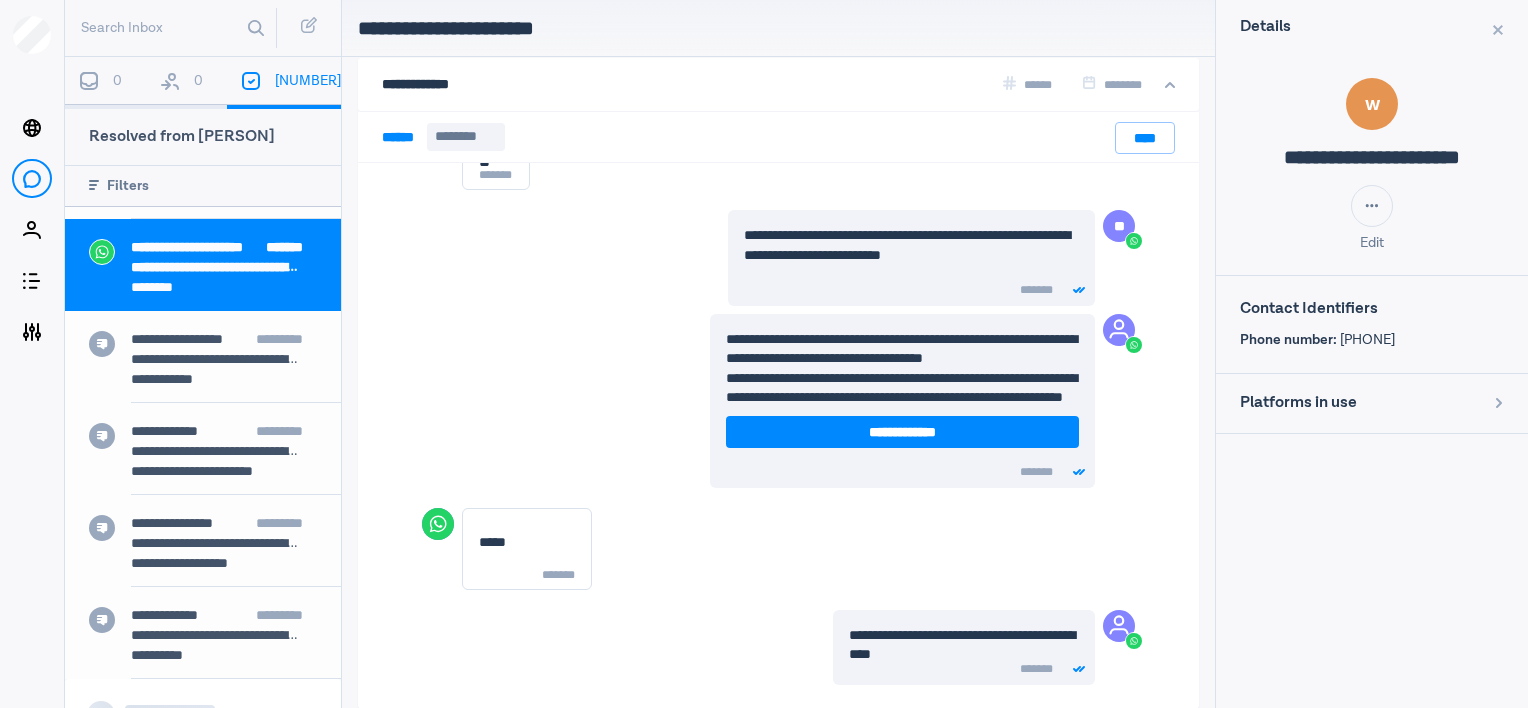 click on "**********" at bounding box center (203, 541) 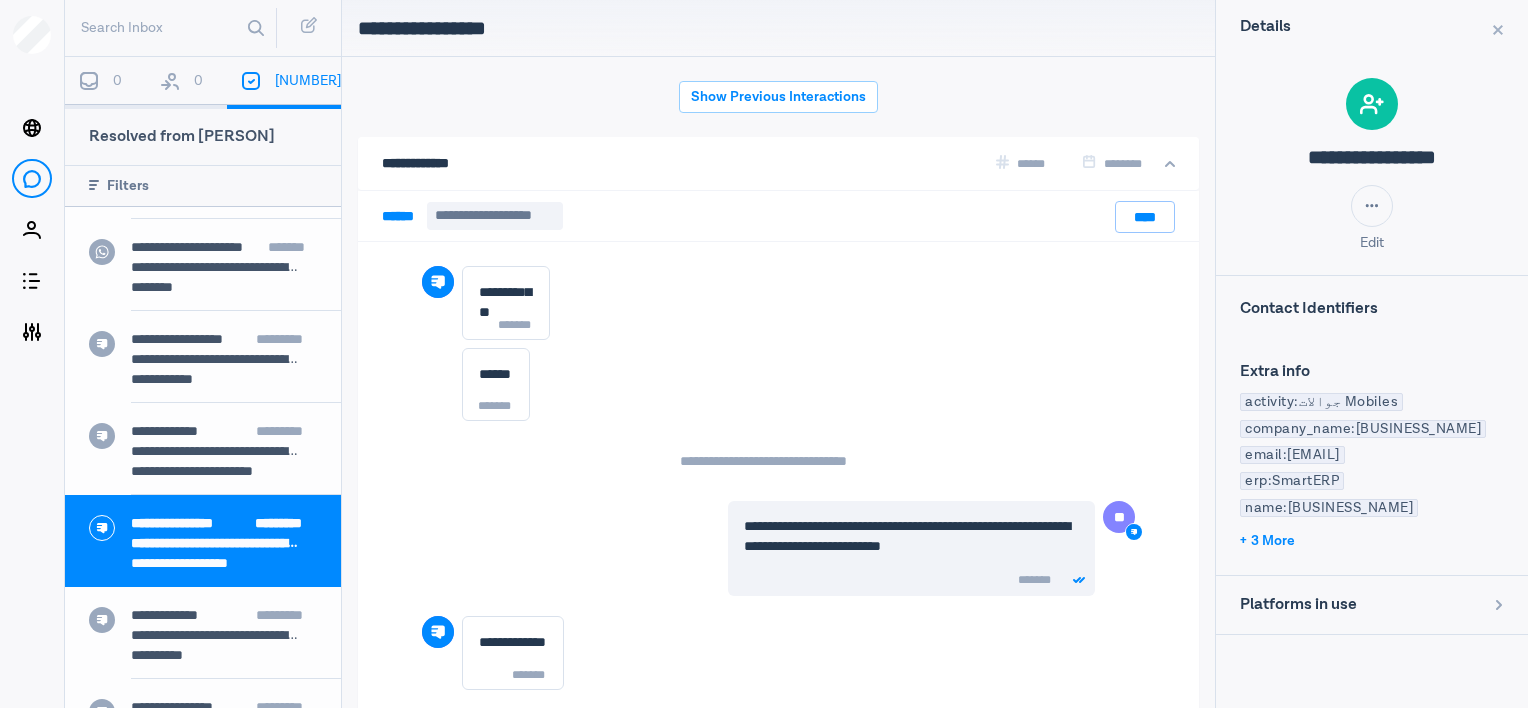 scroll, scrollTop: 952, scrollLeft: 0, axis: vertical 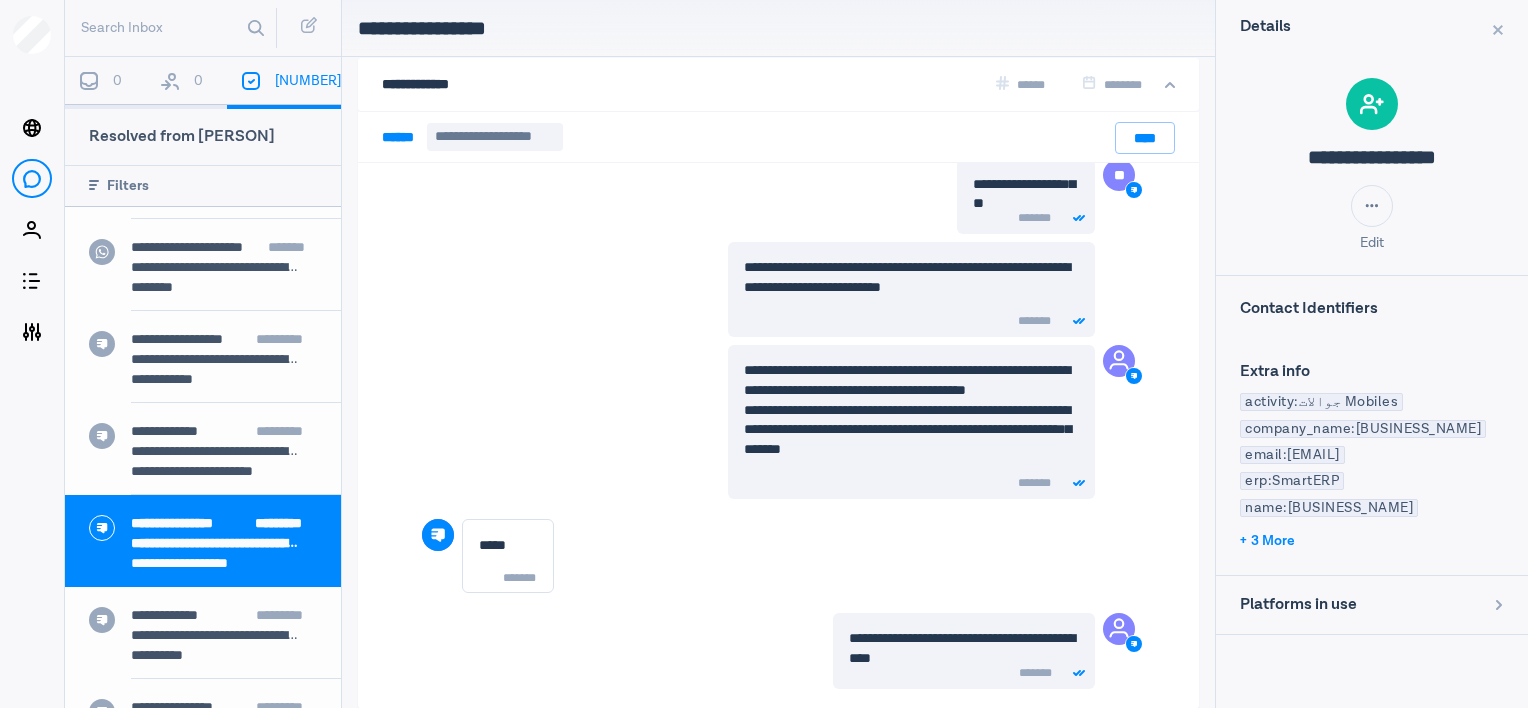 click on "**********" at bounding box center (236, 617) 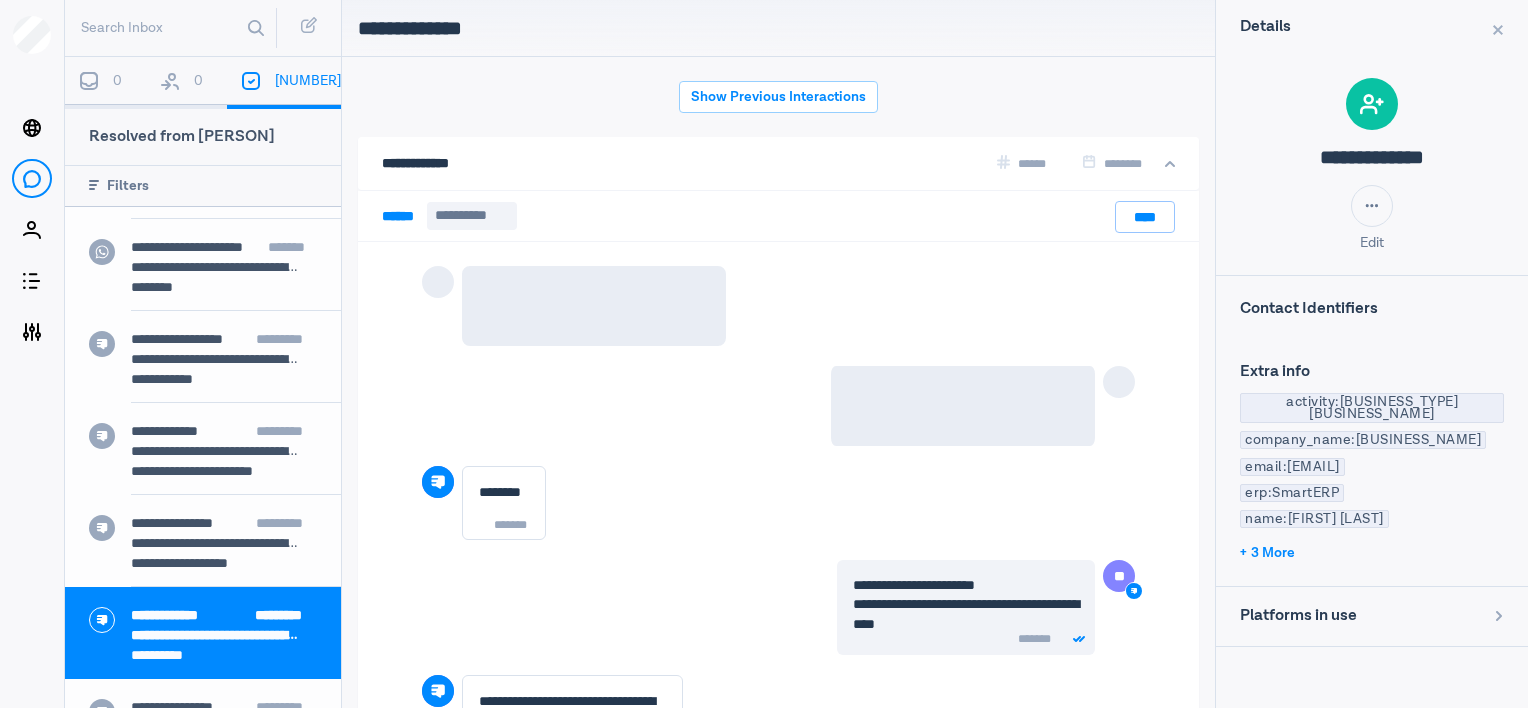 scroll, scrollTop: 79, scrollLeft: 0, axis: vertical 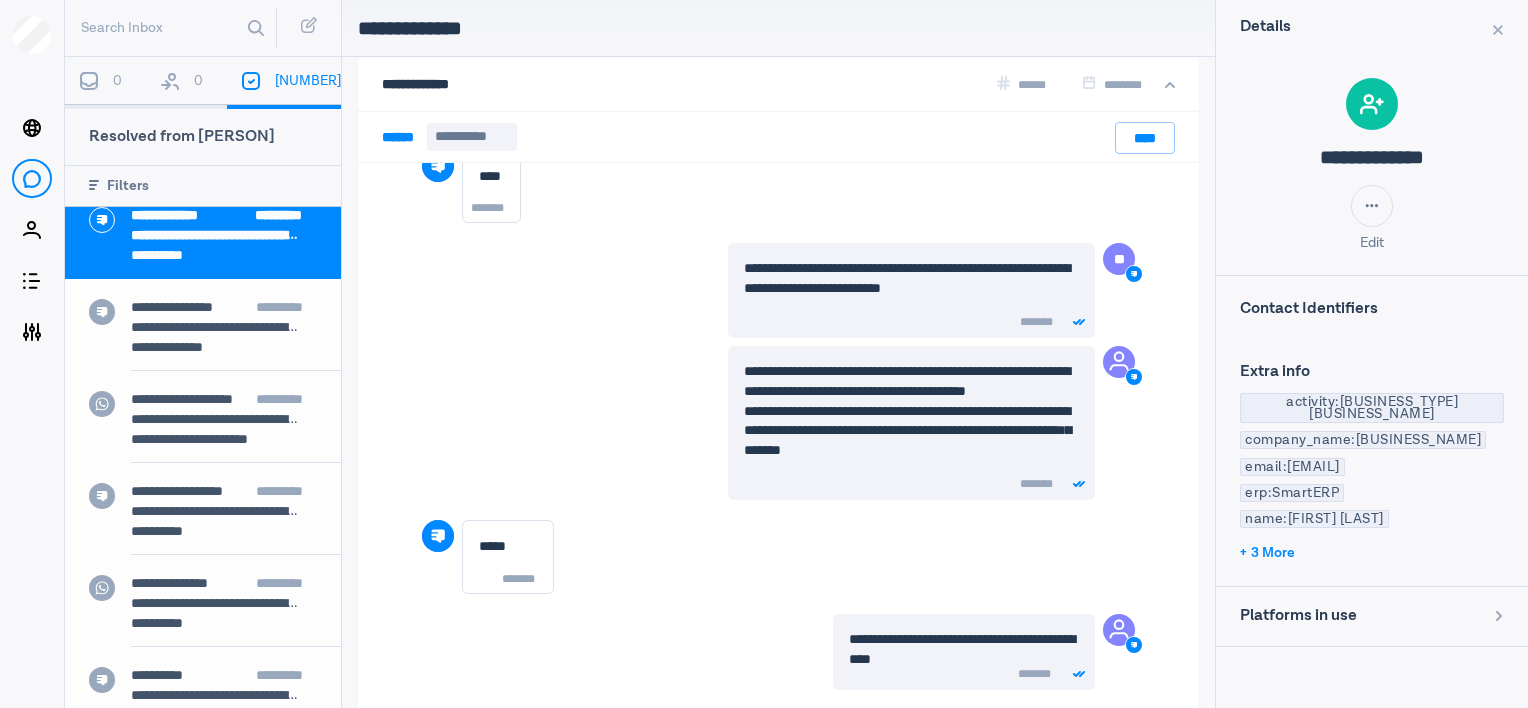 click on "**********" at bounding box center [177, 491] 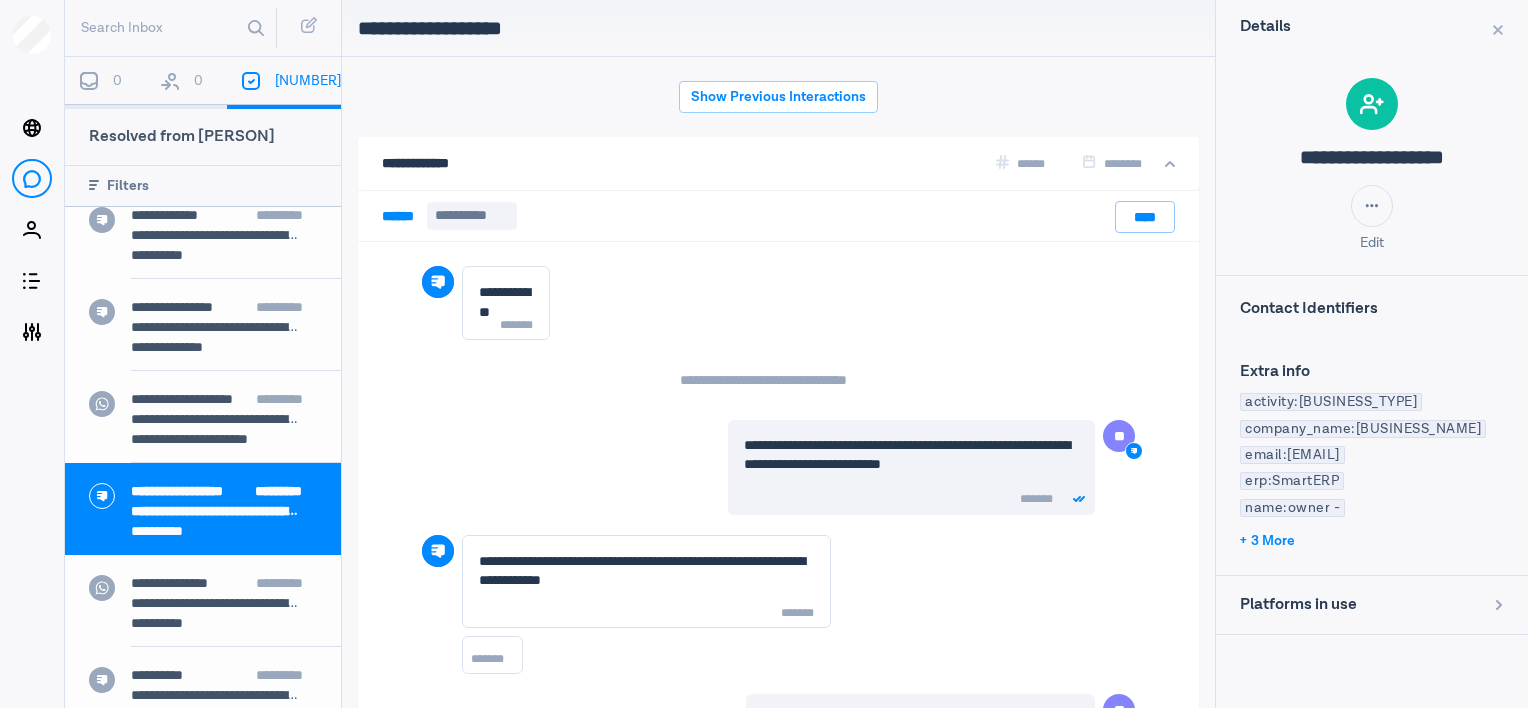 scroll, scrollTop: 875, scrollLeft: 0, axis: vertical 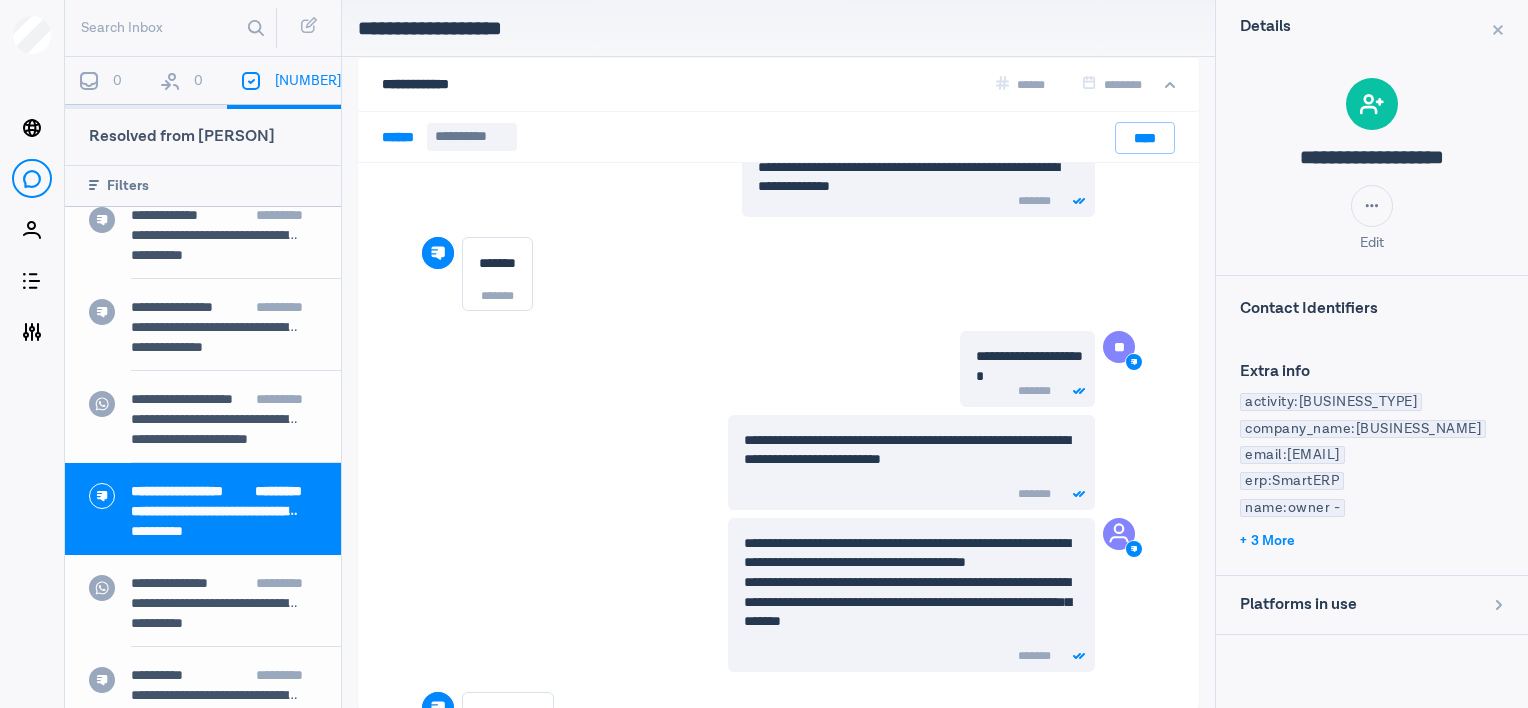 click on "**********" at bounding box center (236, 585) 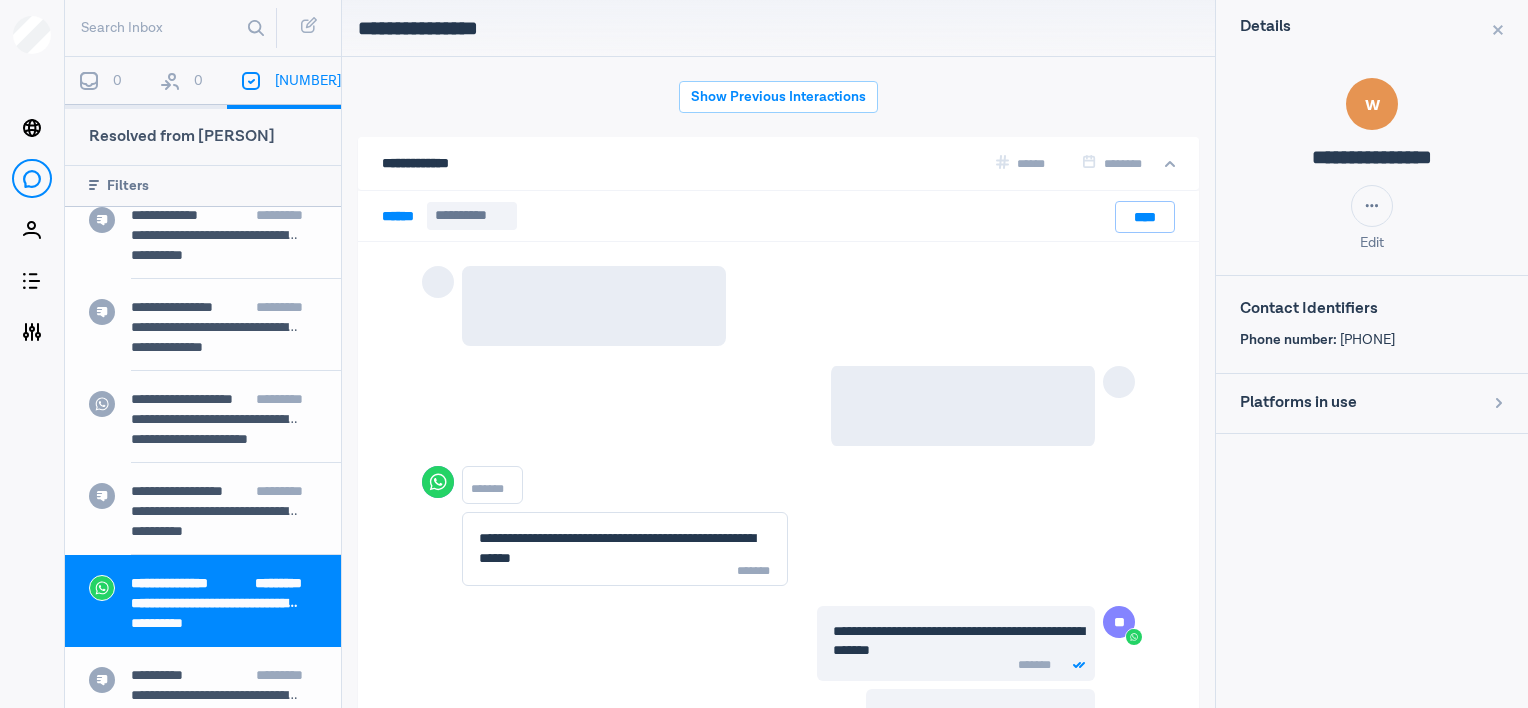 scroll, scrollTop: 1551, scrollLeft: 0, axis: vertical 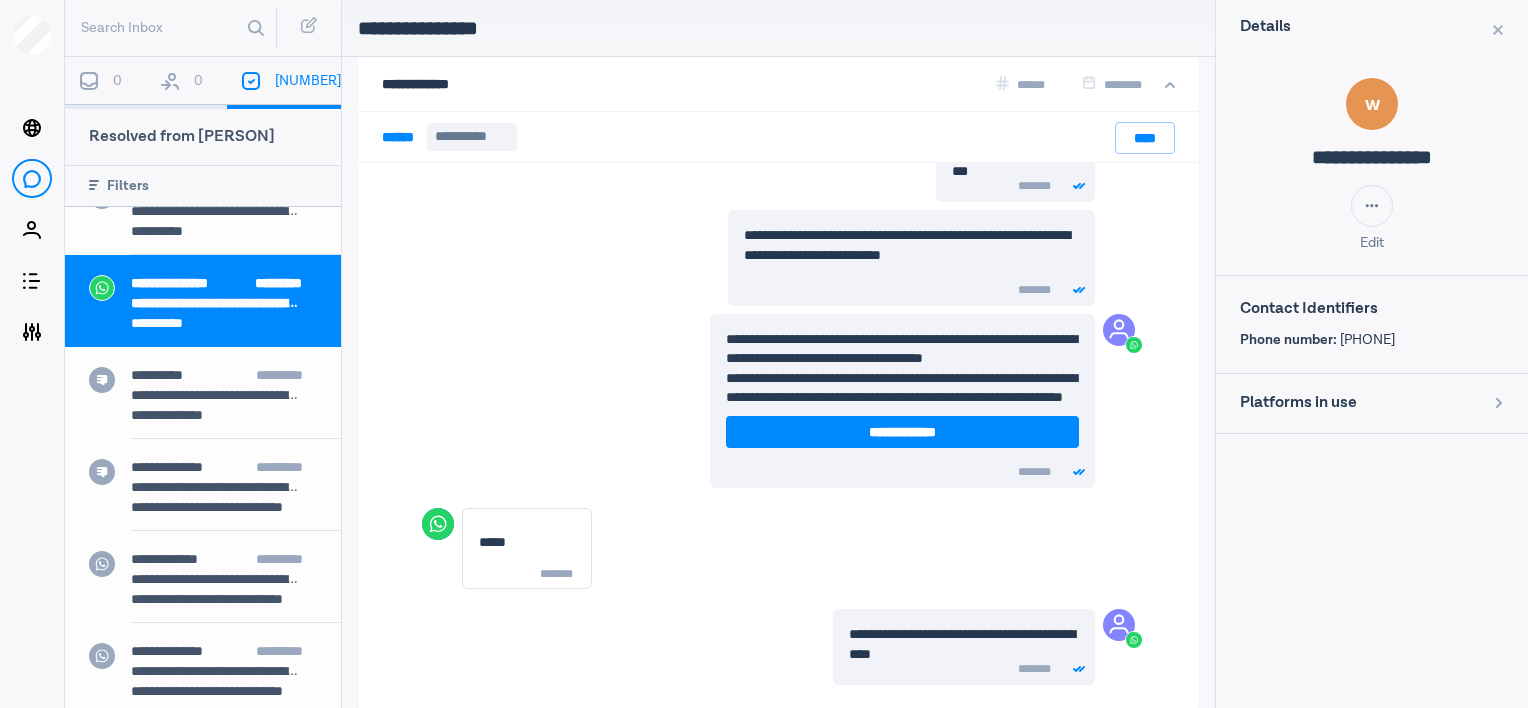 click on "**********" at bounding box center [203, 577] 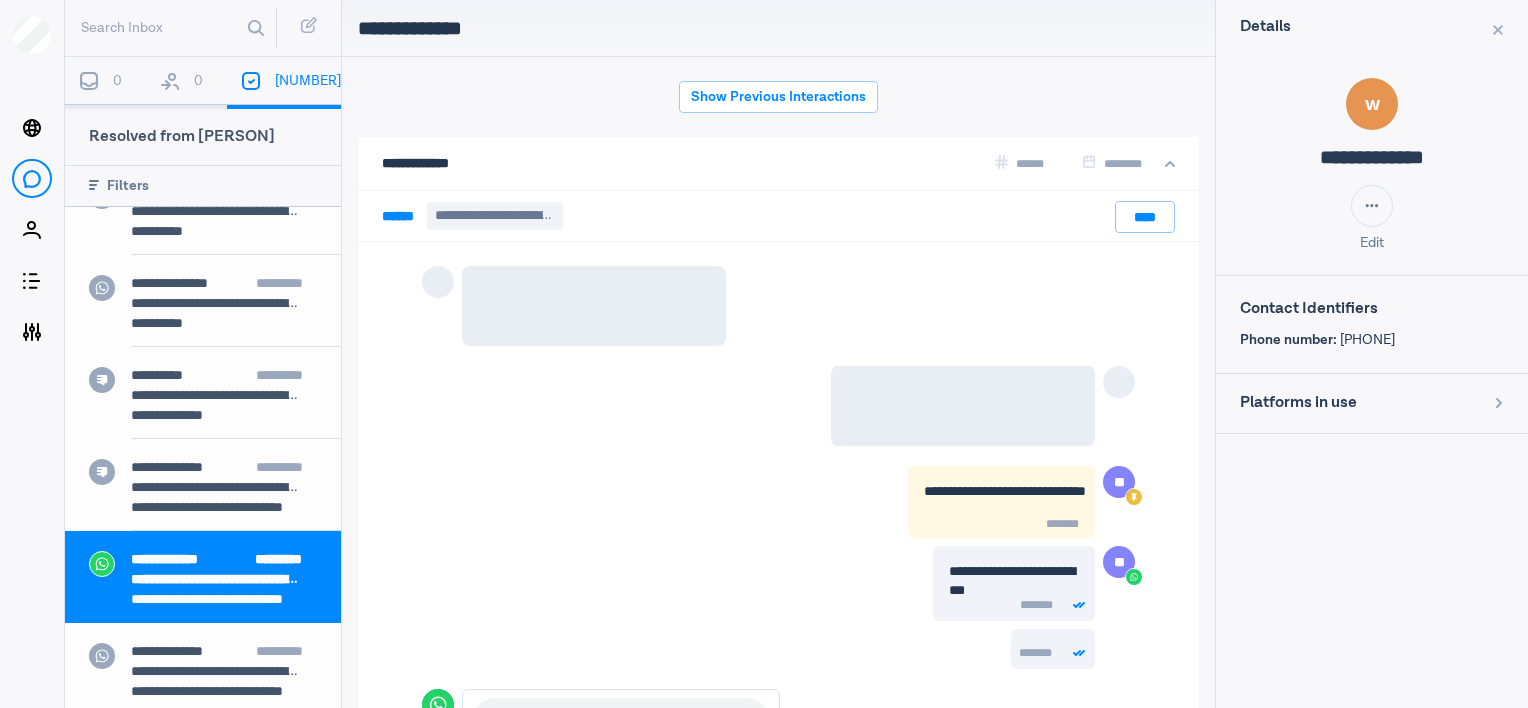 scroll, scrollTop: 1716, scrollLeft: 0, axis: vertical 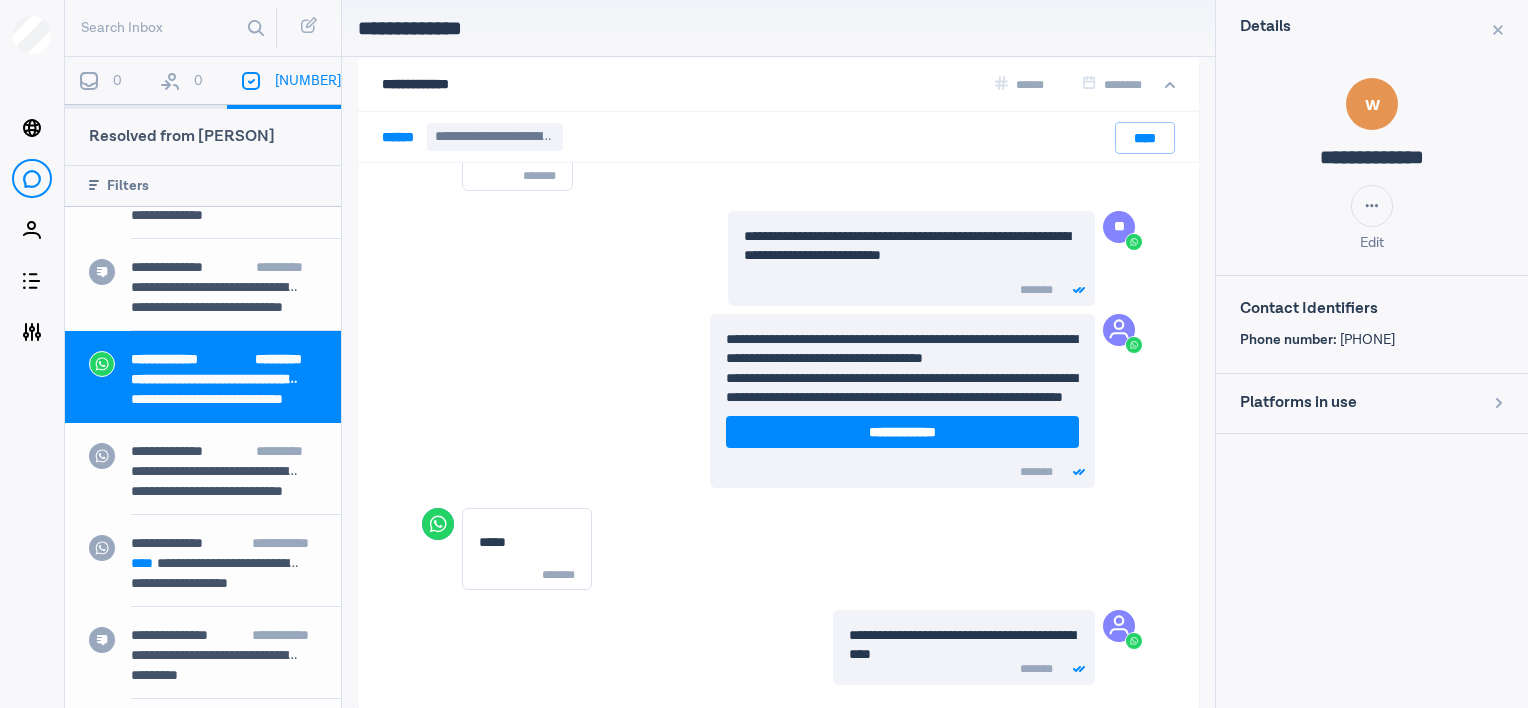 click on "**********" at bounding box center [203, 561] 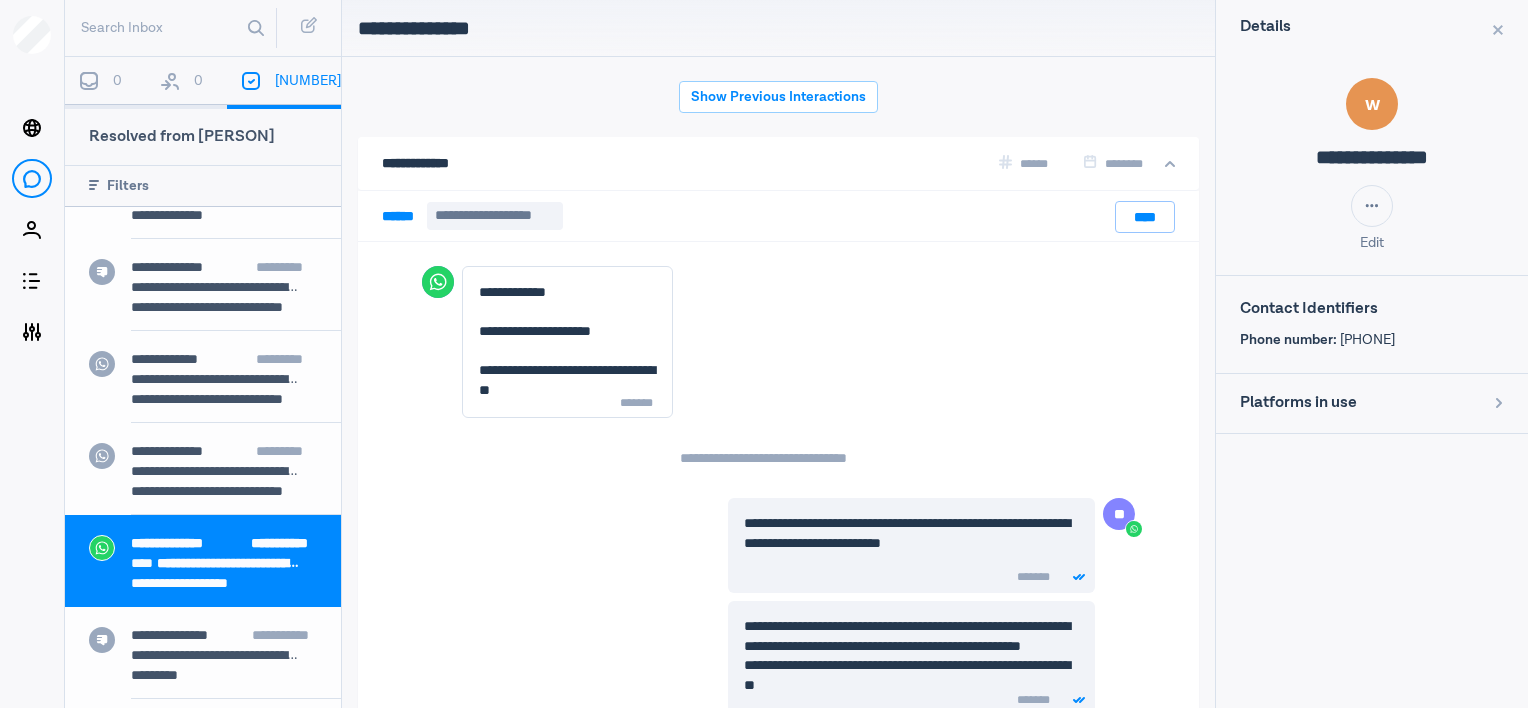 scroll, scrollTop: 79, scrollLeft: 0, axis: vertical 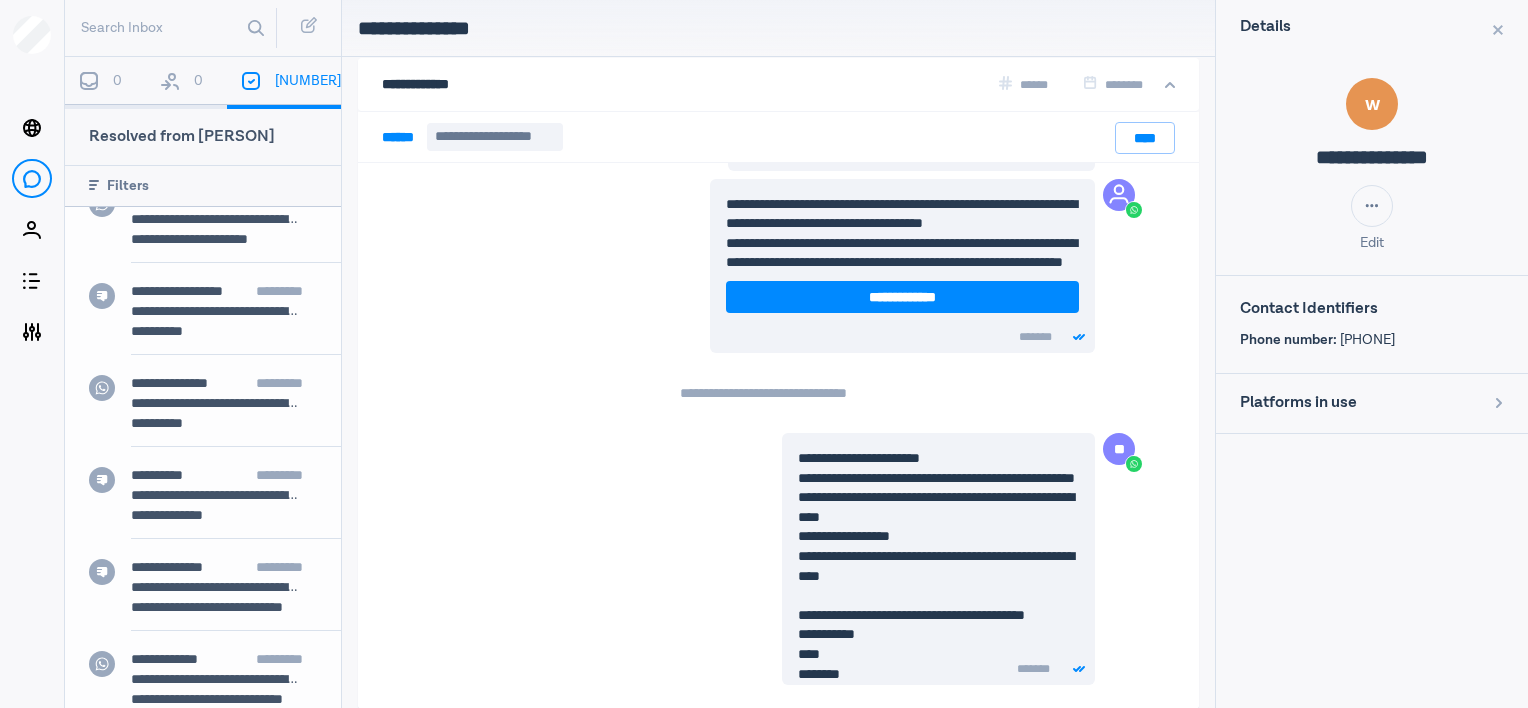 click on "**********" at bounding box center (203, 493) 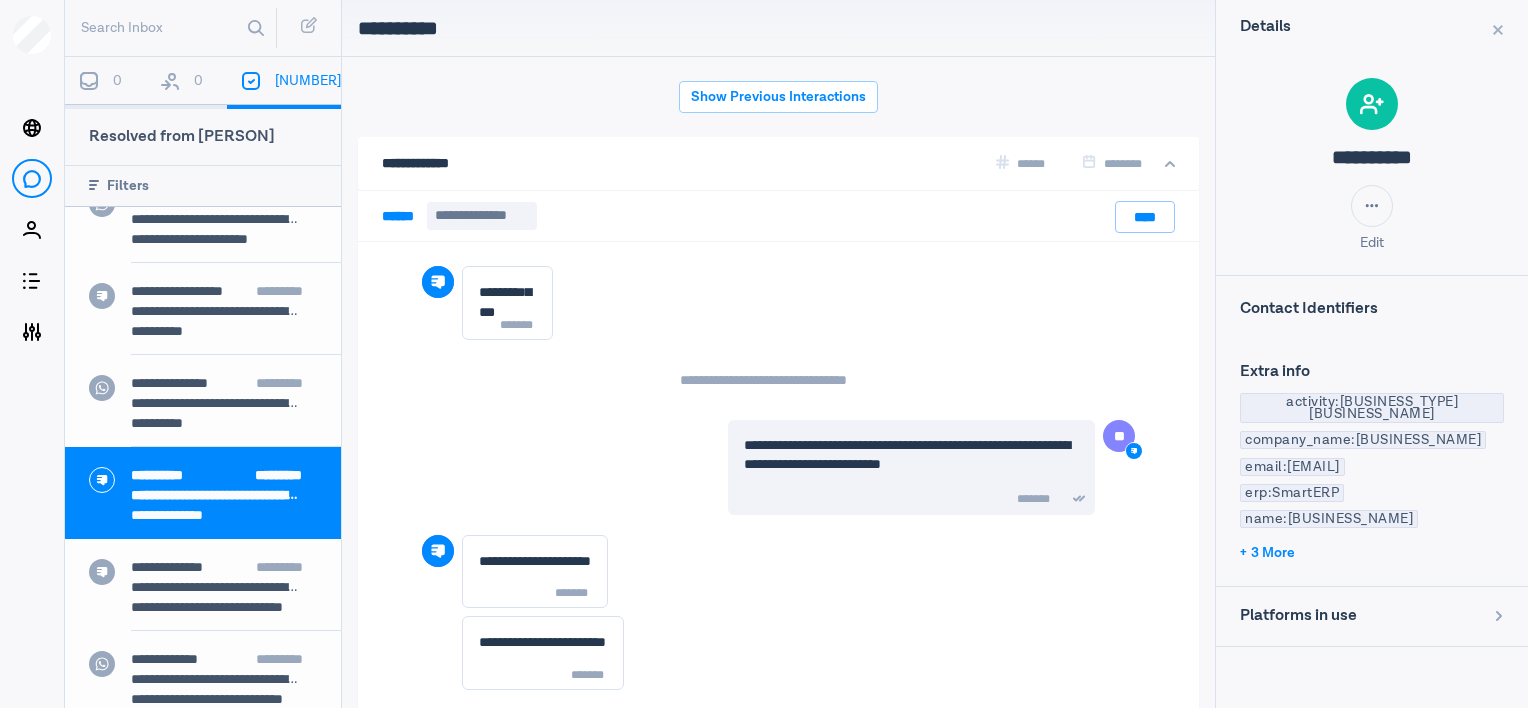 scroll, scrollTop: 1342, scrollLeft: 0, axis: vertical 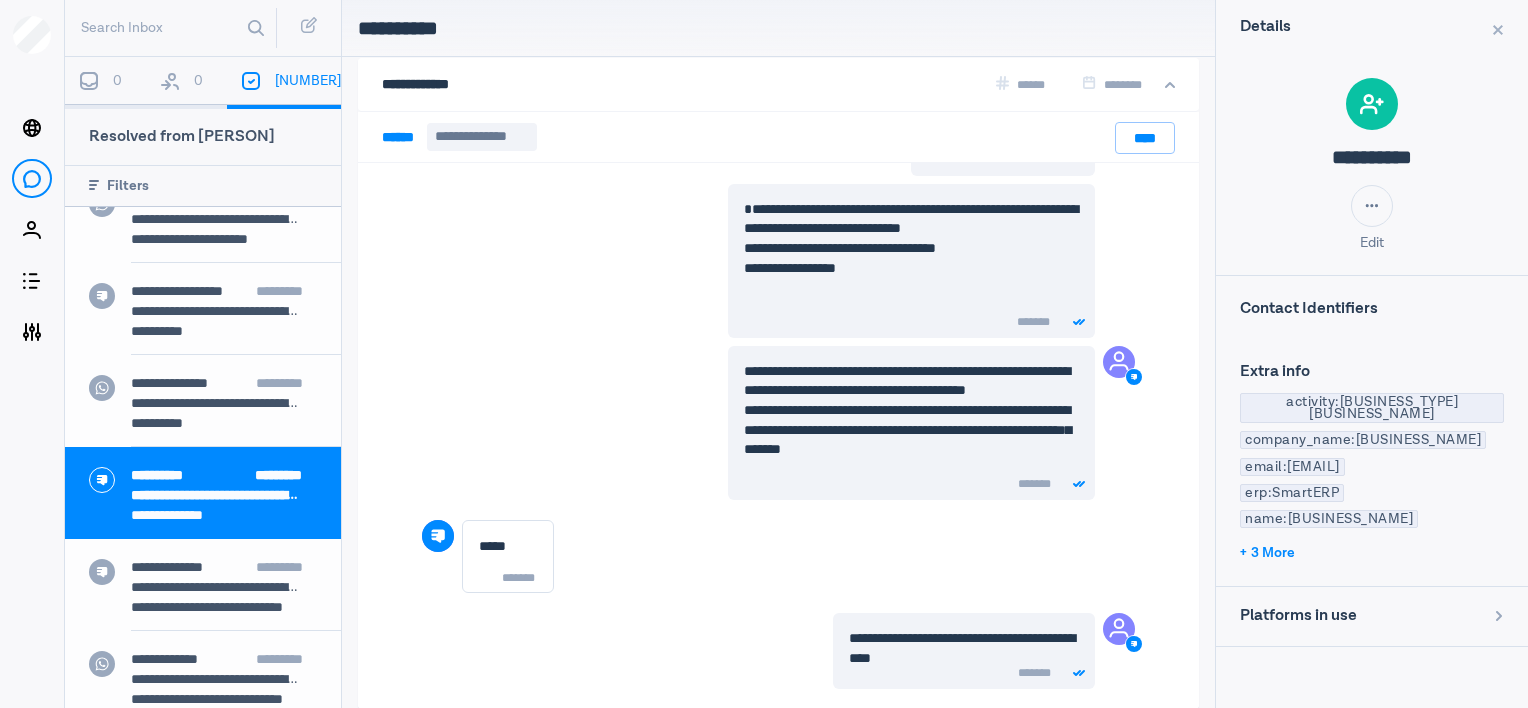 click on "**********" at bounding box center [224, 425] 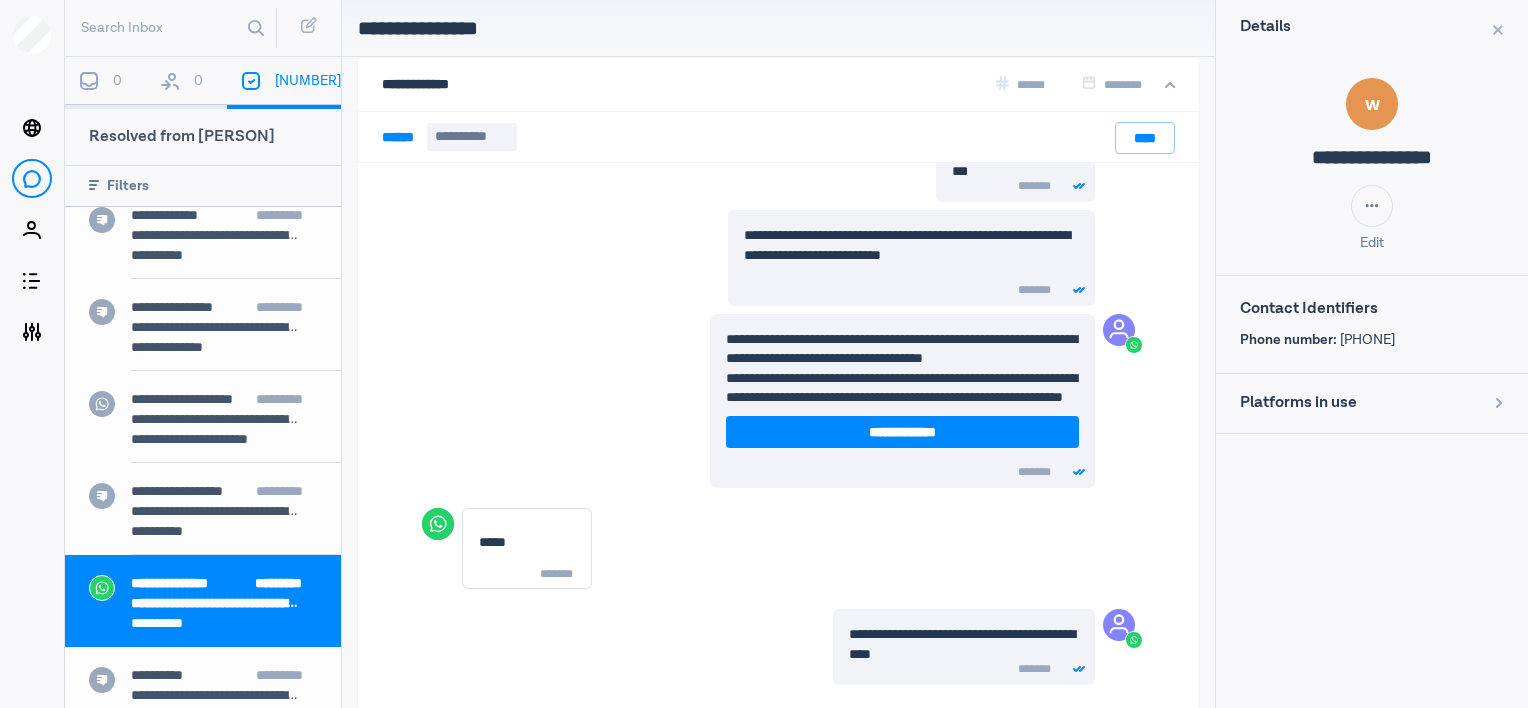 click on "**********" at bounding box center [203, 458] 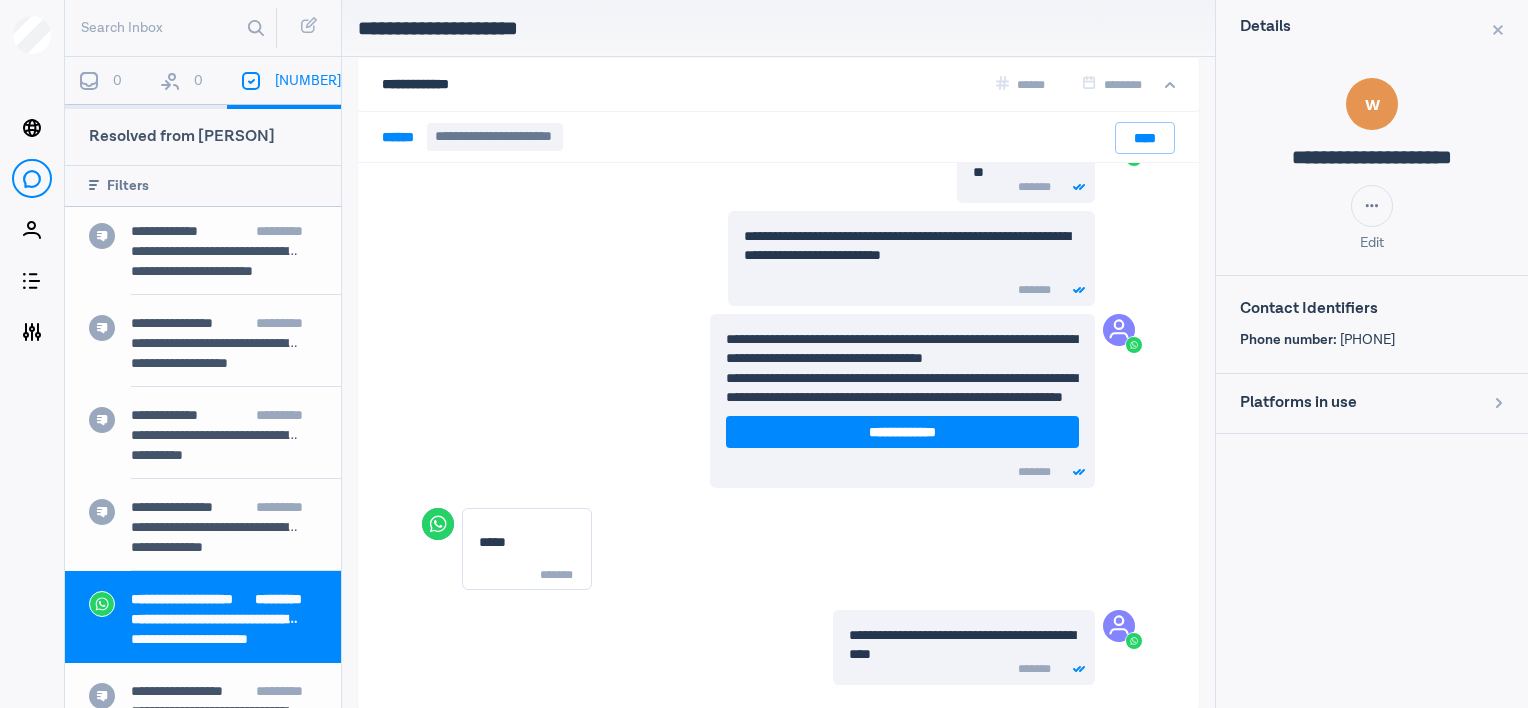 click on "**********" at bounding box center [203, 433] 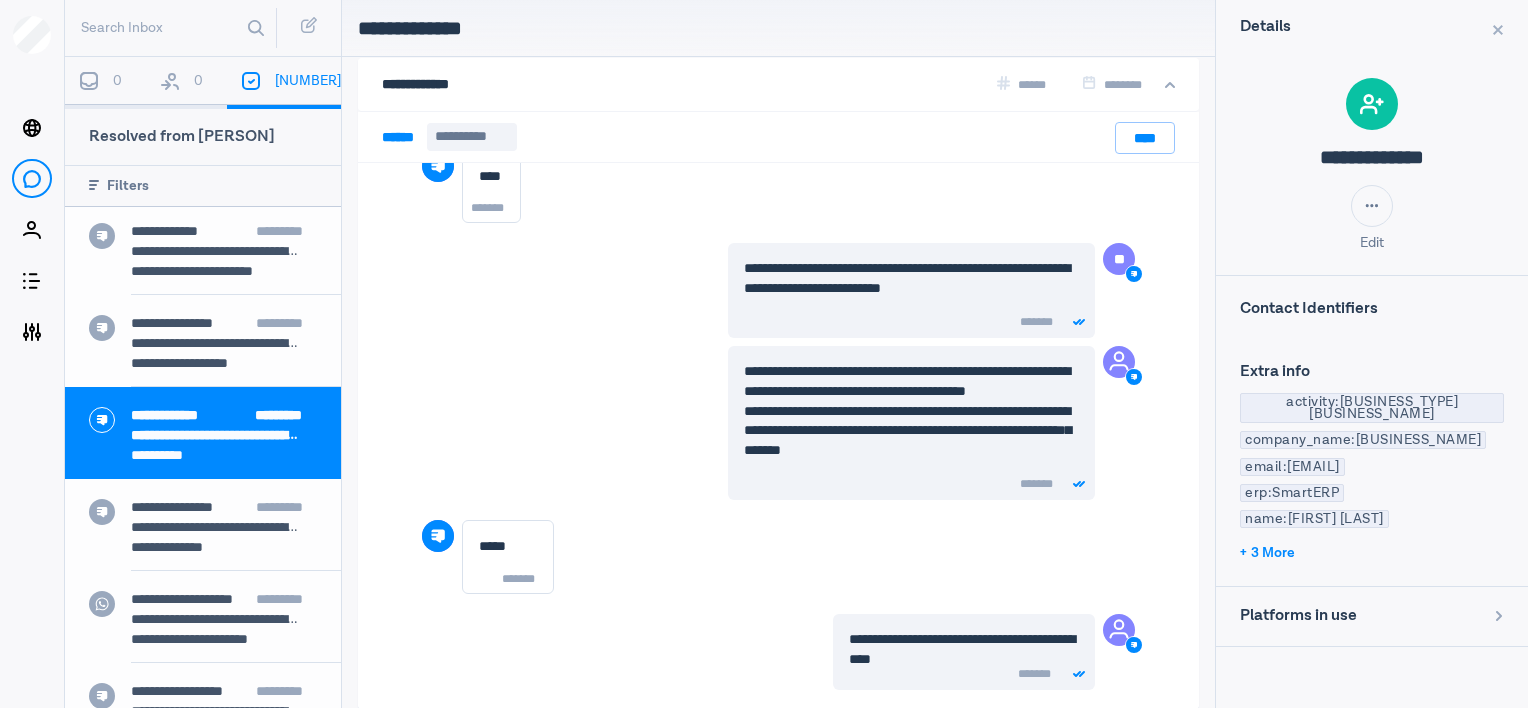 click on "**********" at bounding box center [196, 363] 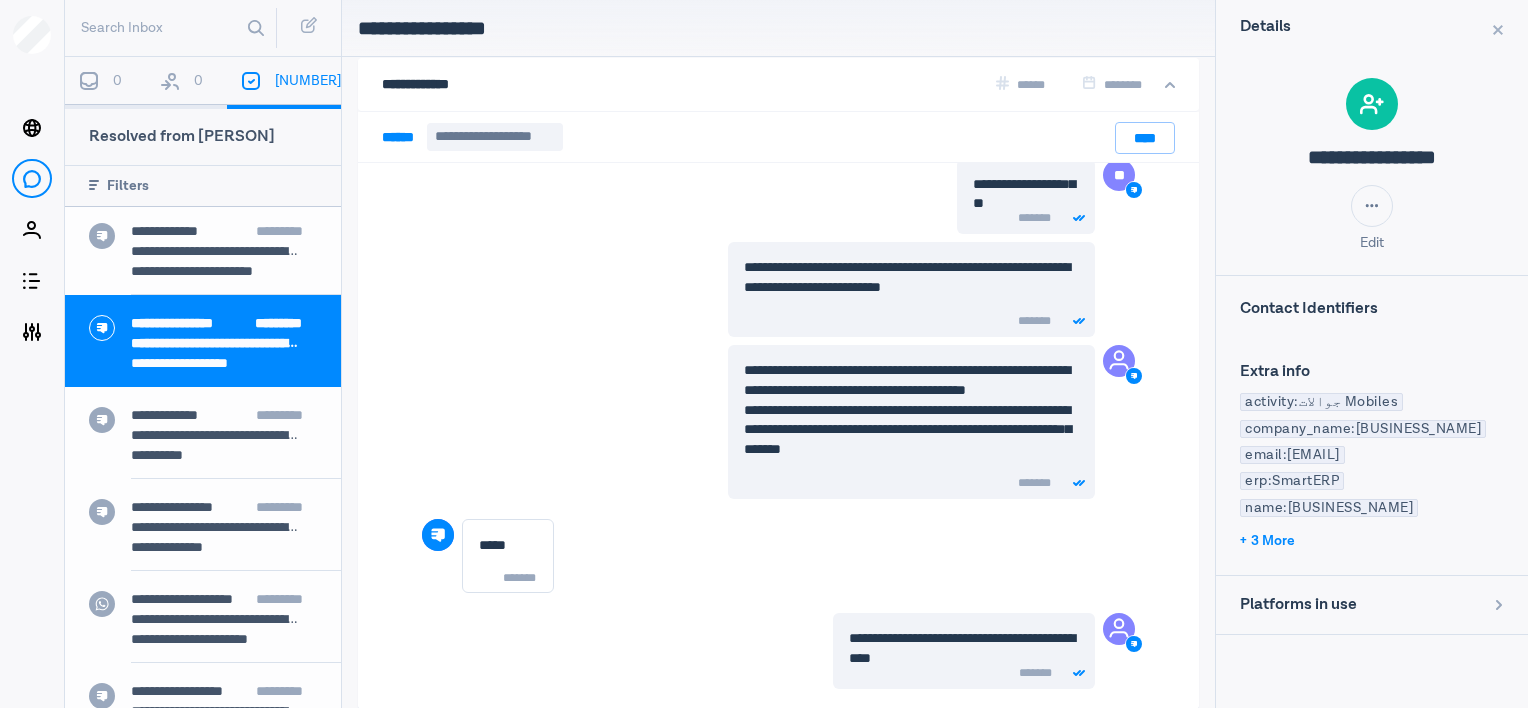 click on "**********" at bounding box center (203, 525) 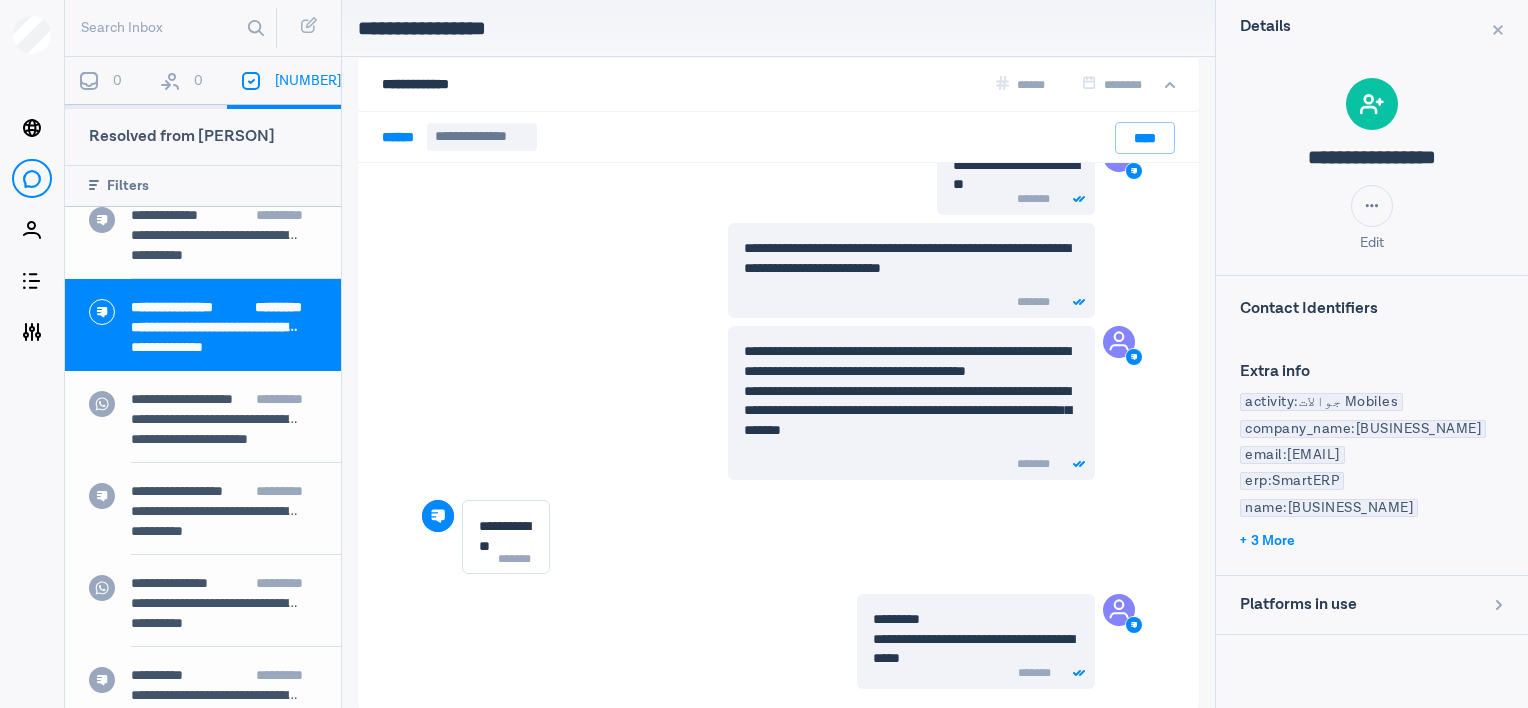 click on "**********" at bounding box center (203, 458) 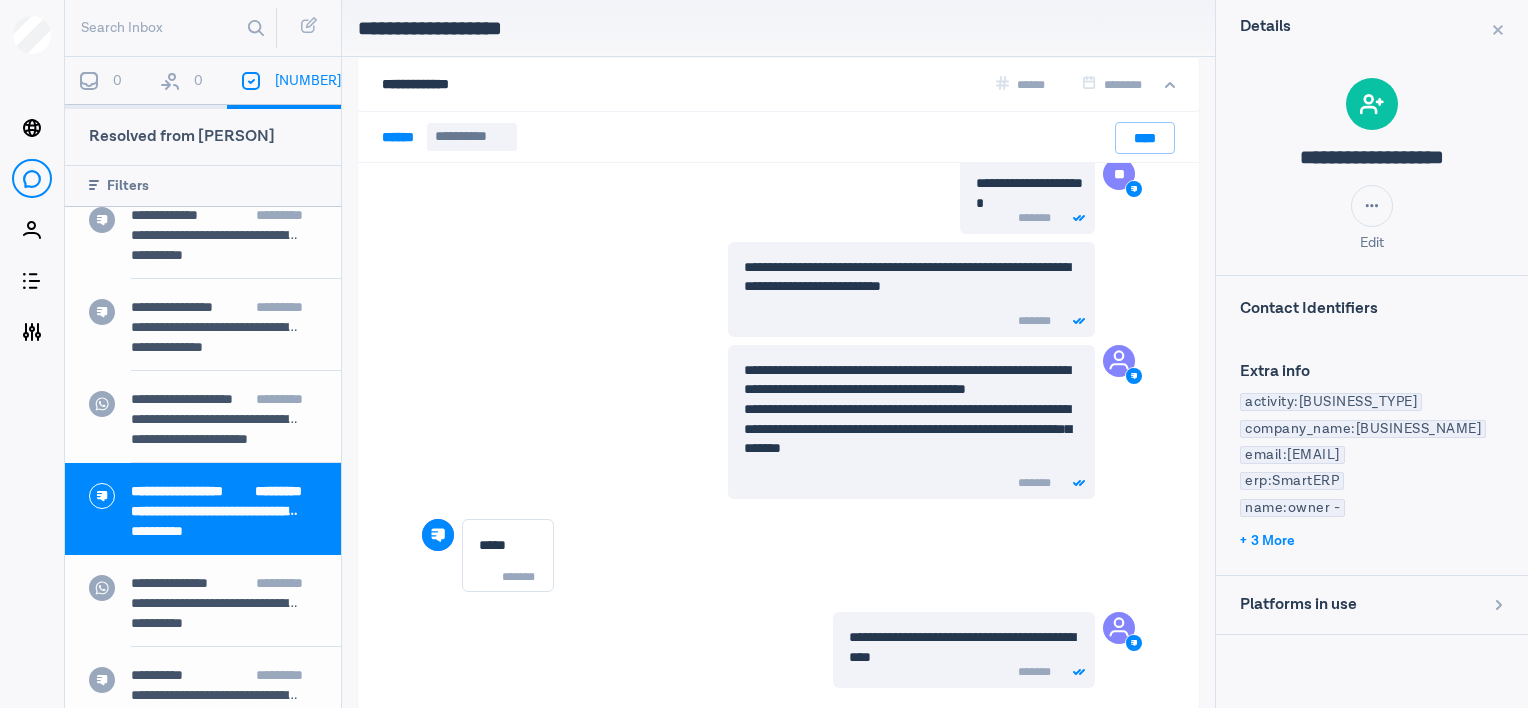 click on "**********" at bounding box center (216, 603) 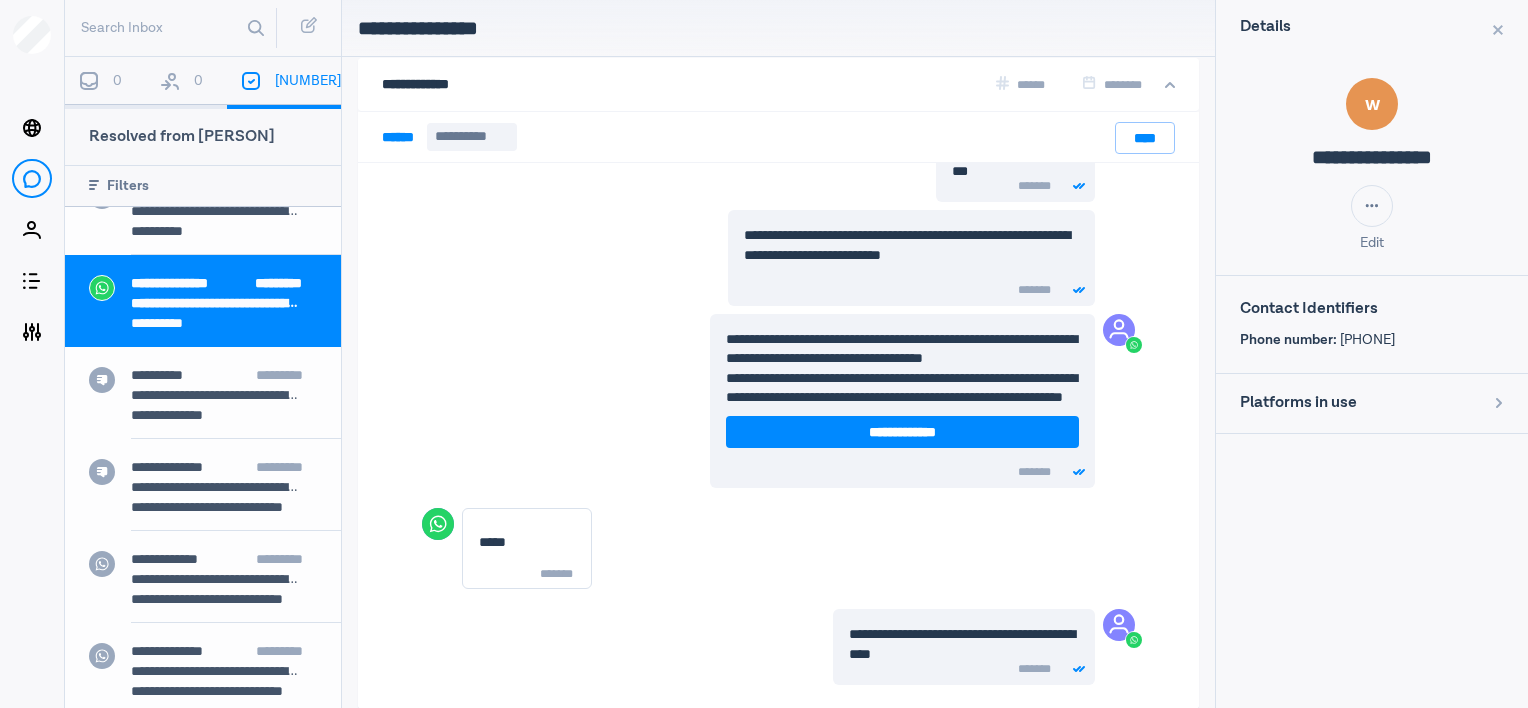 click on "**********" at bounding box center [203, 485] 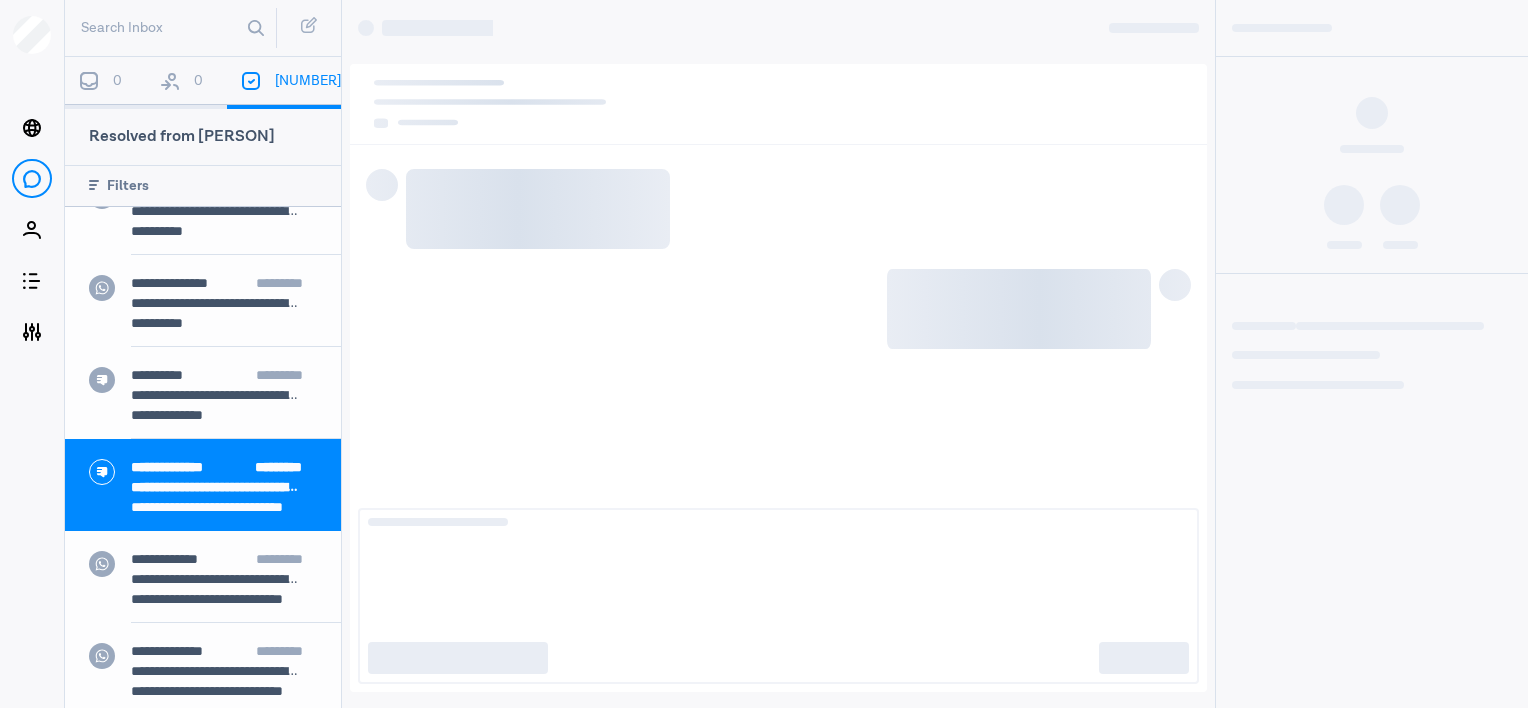 click on "**********" at bounding box center (216, 579) 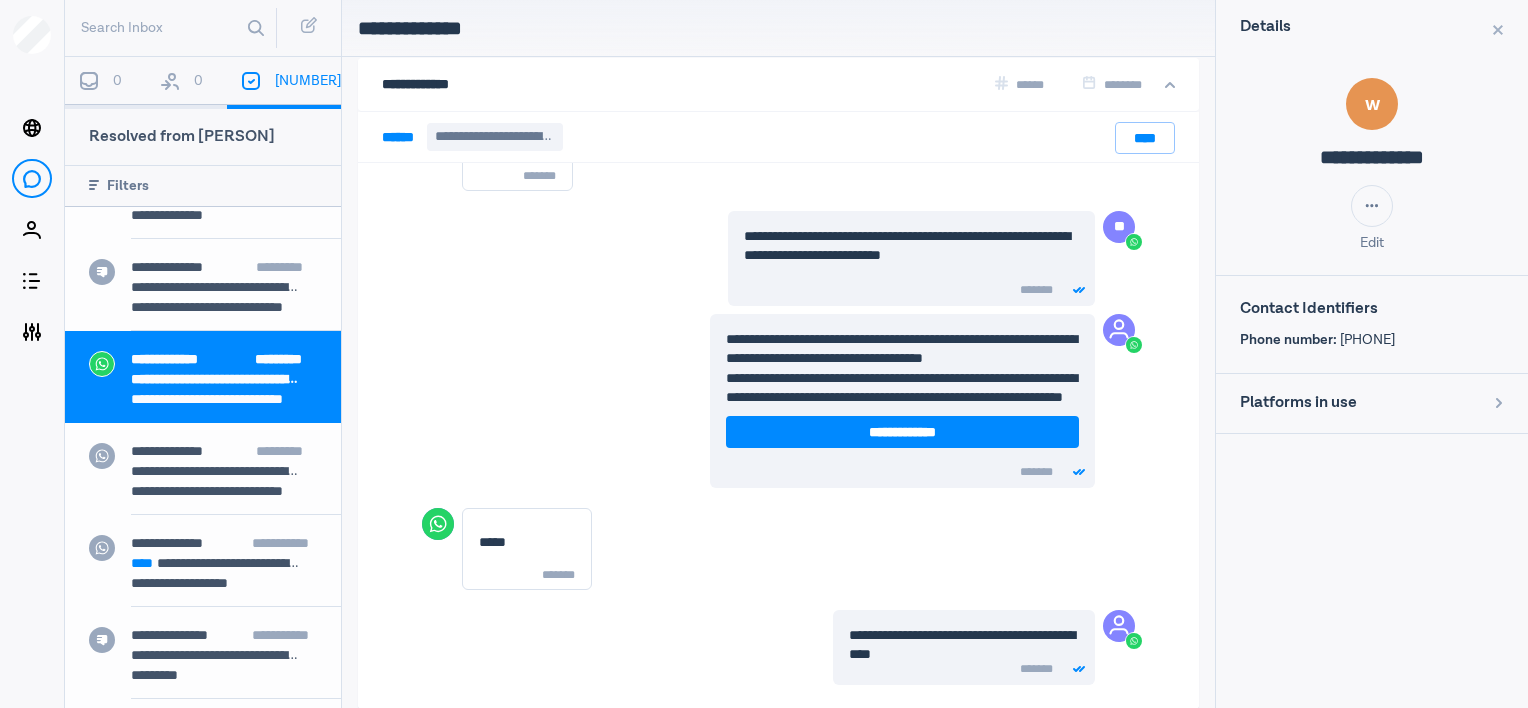 click on "**********" at bounding box center [216, 491] 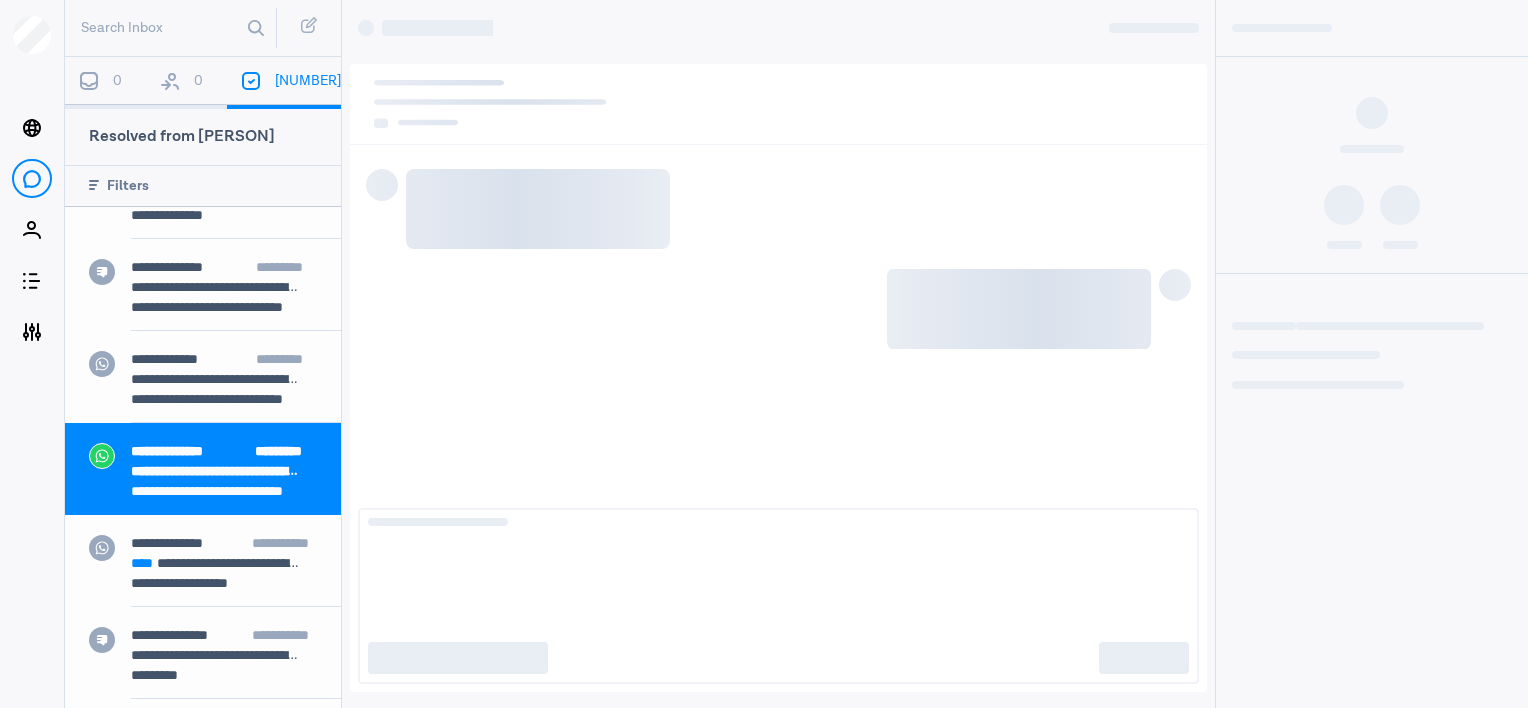 click on "**********" at bounding box center (236, 545) 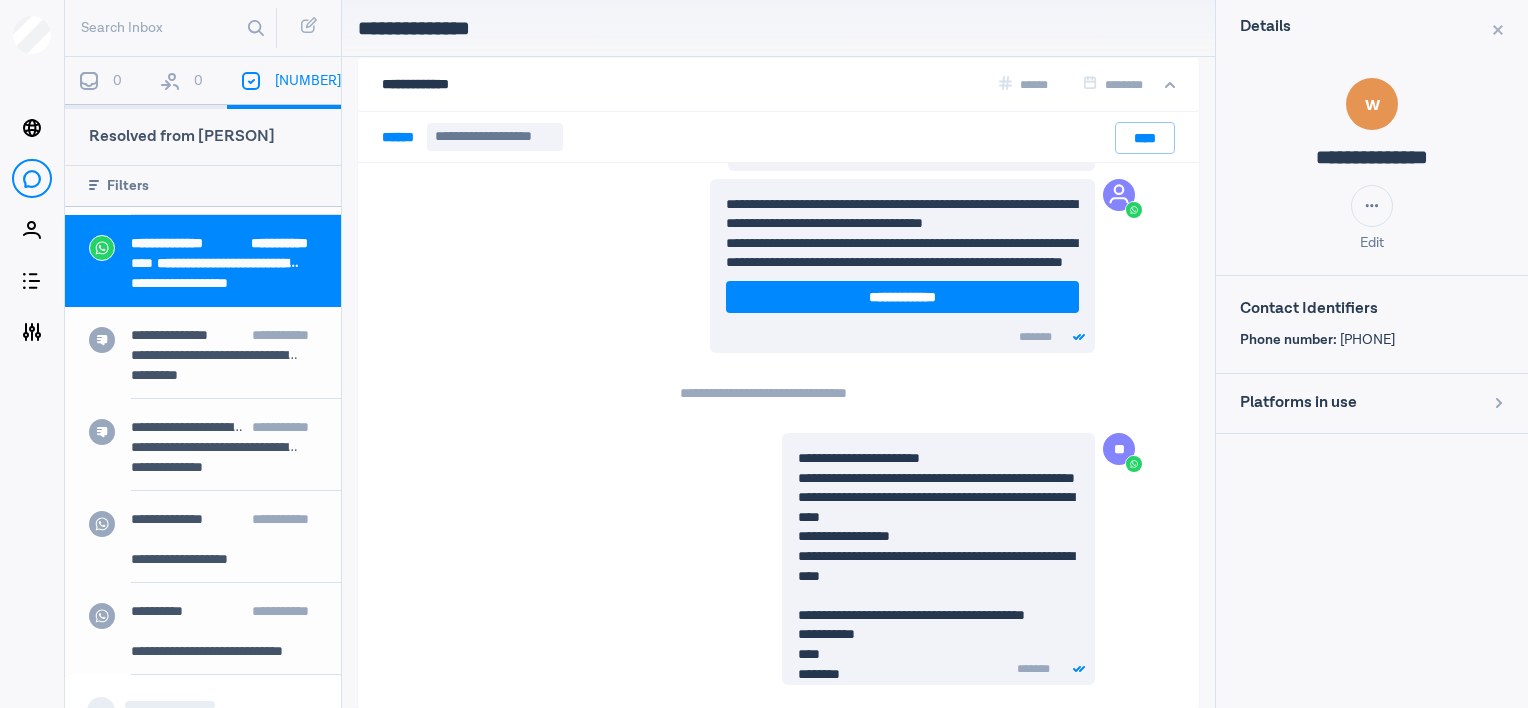 click on "**********" at bounding box center [236, 455] 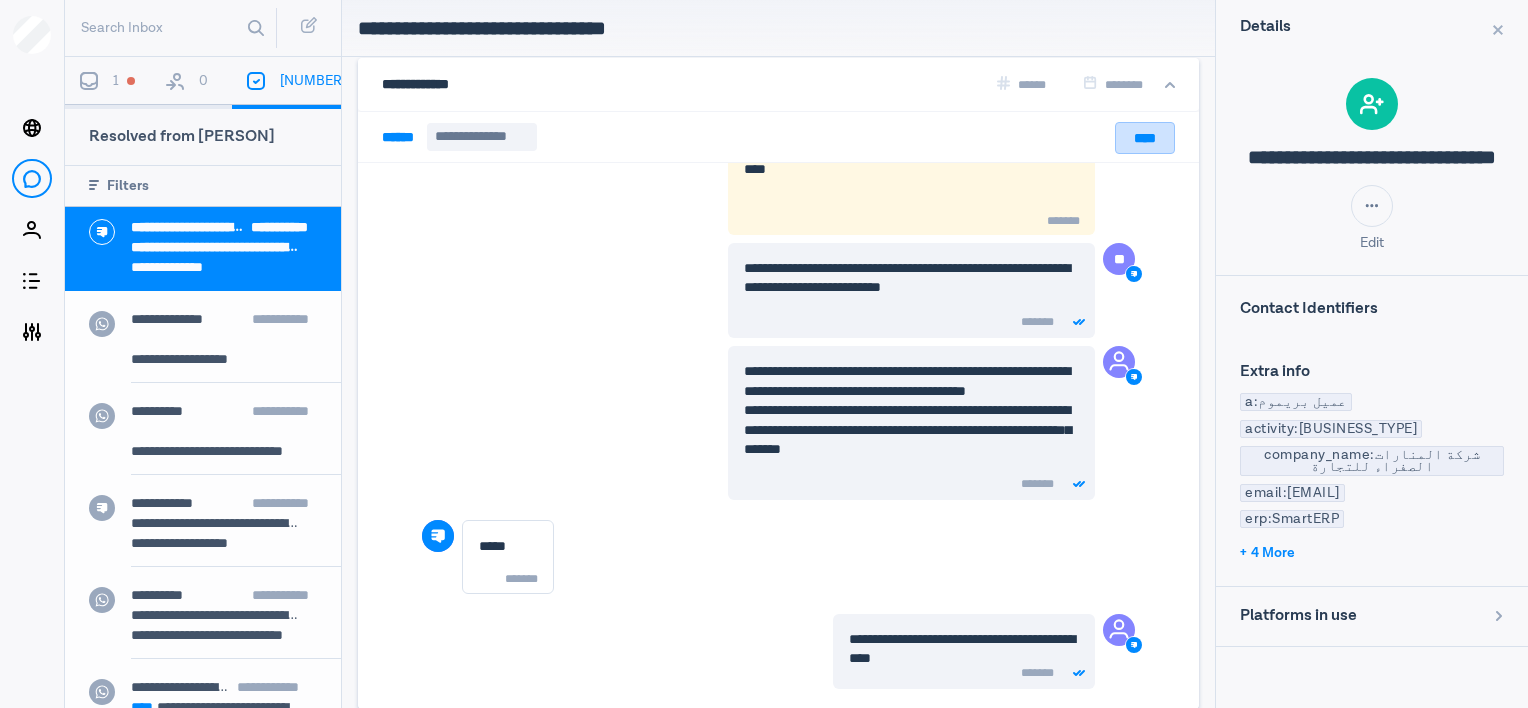 click on "****" at bounding box center (1145, 138) 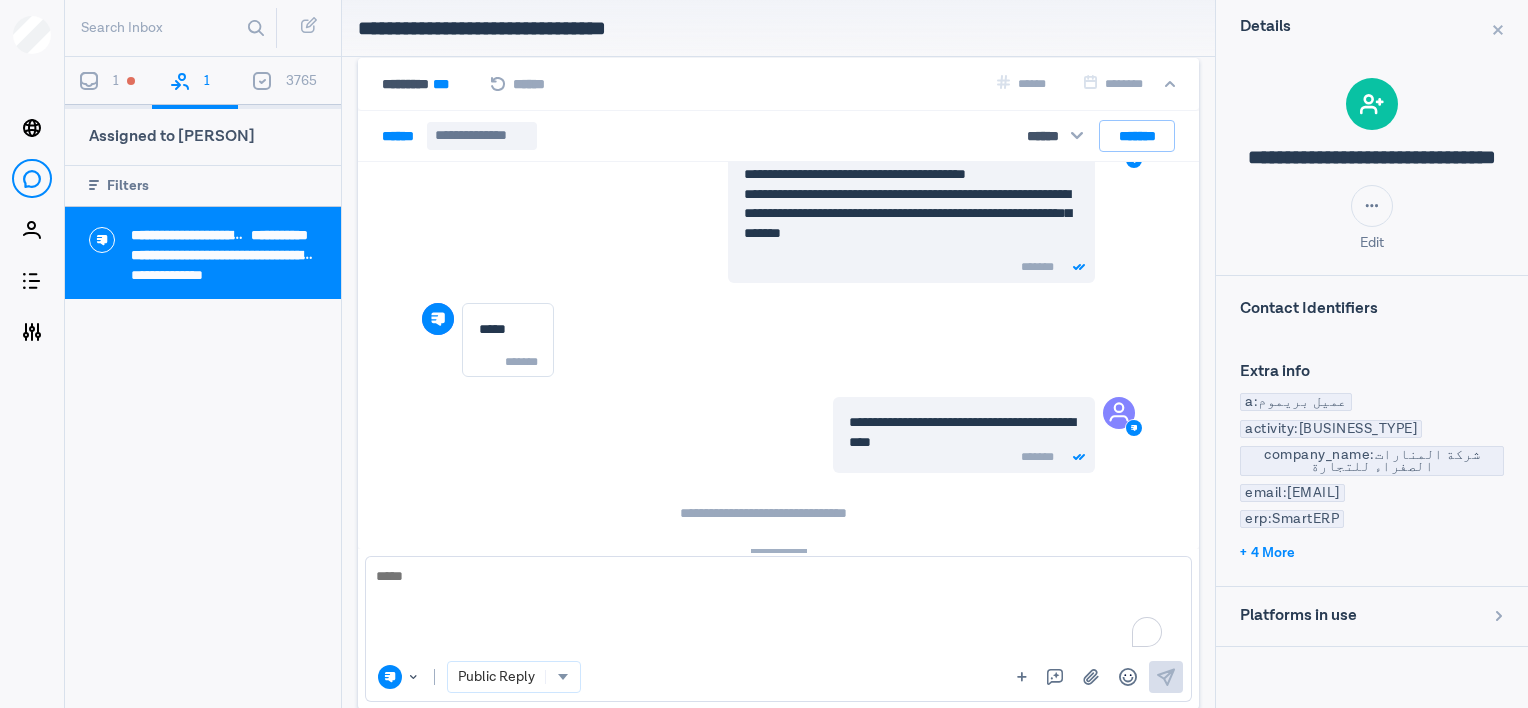 click at bounding box center (778, 609) 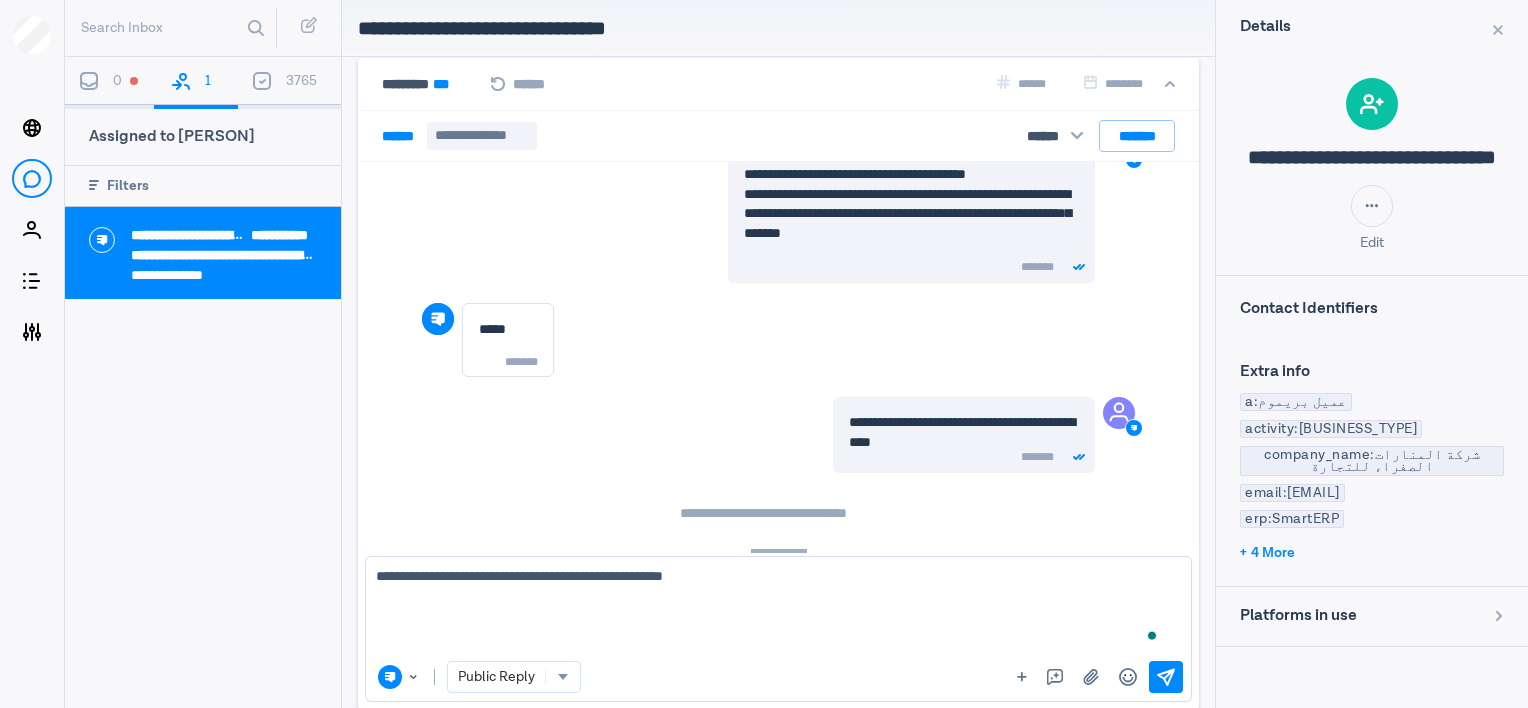 type on "**********" 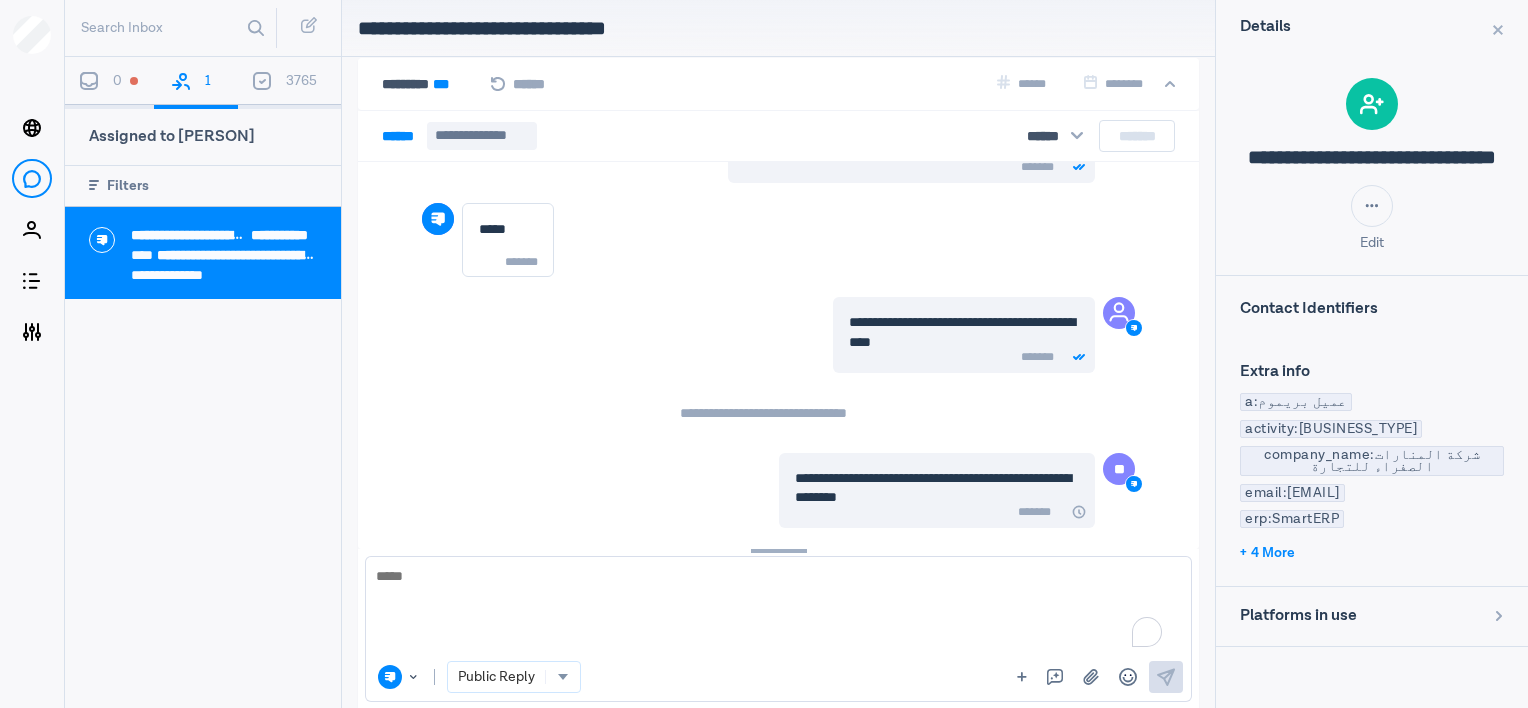 scroll, scrollTop: 2264, scrollLeft: 0, axis: vertical 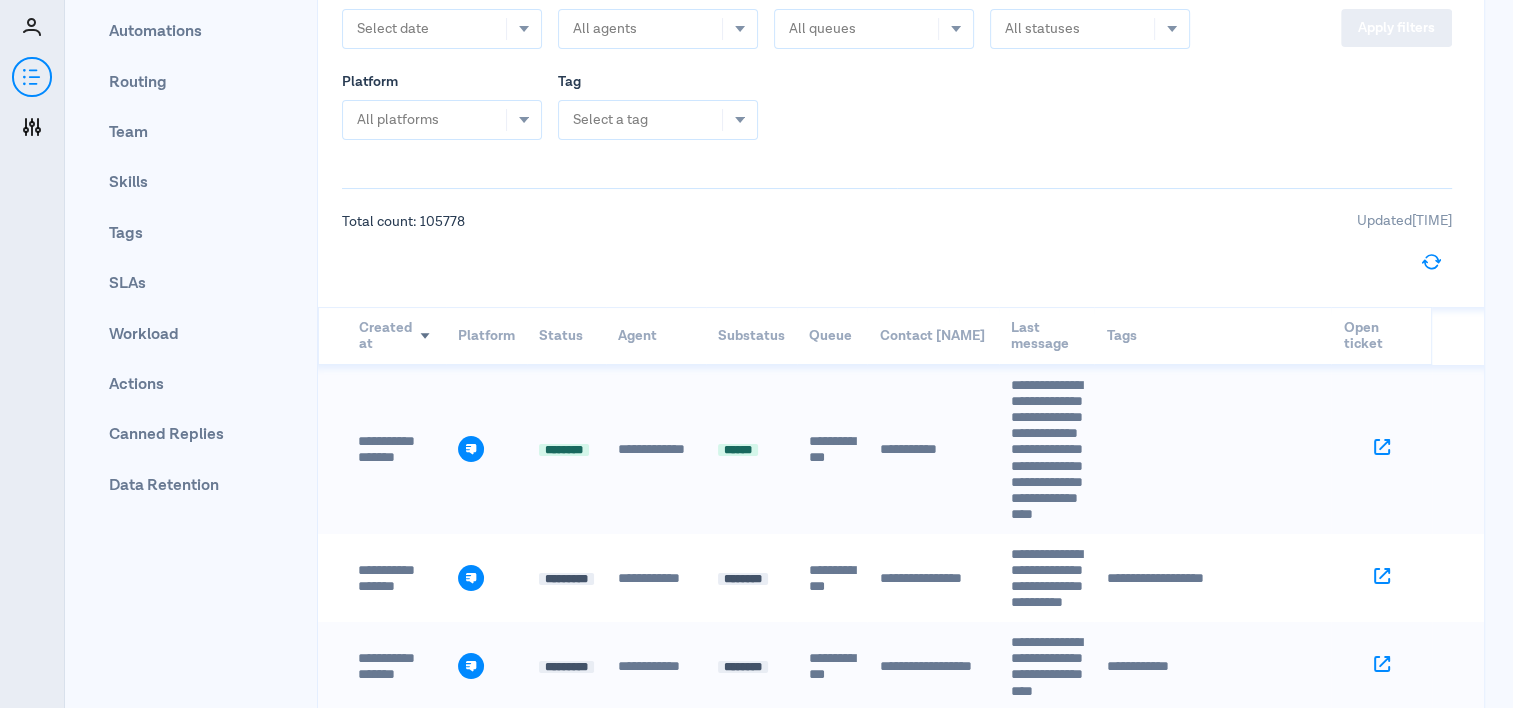 click at bounding box center [1382, 447] 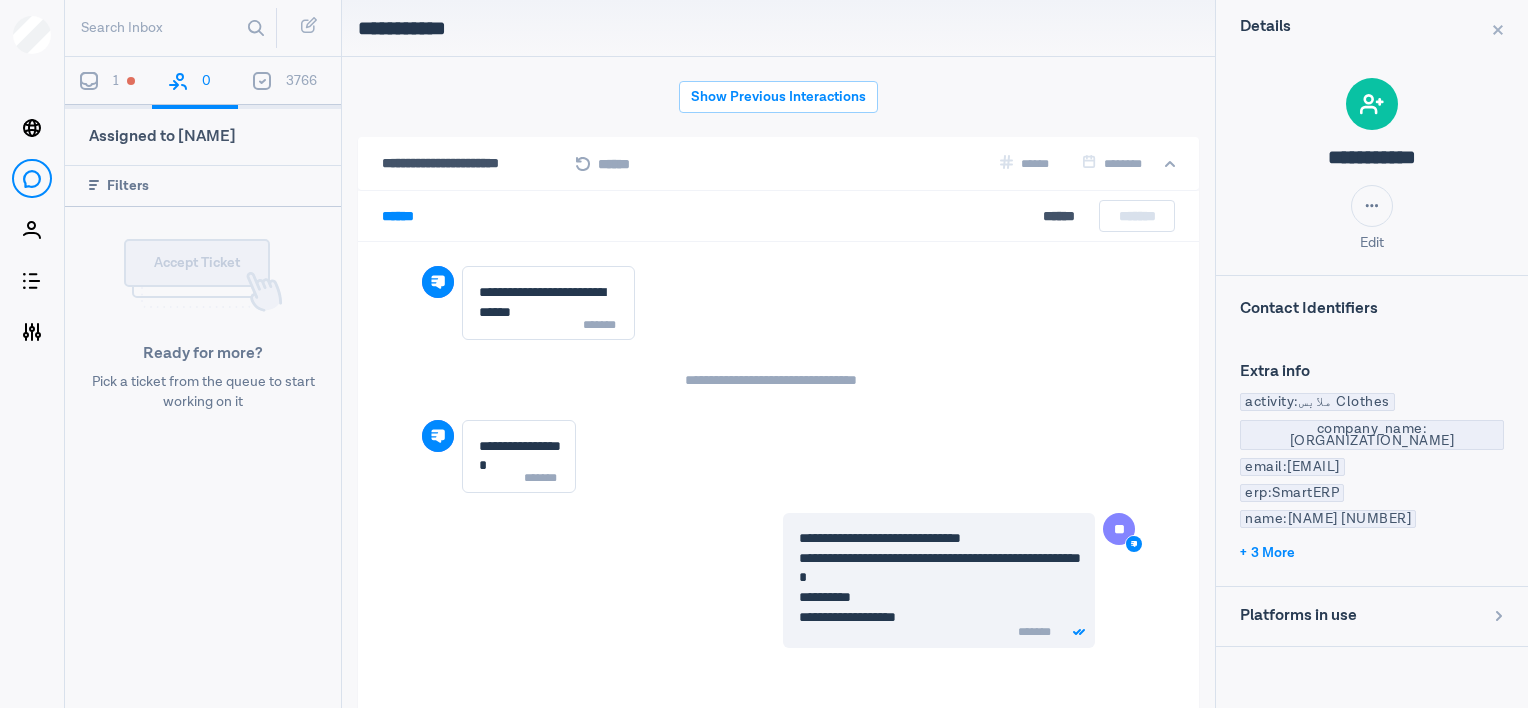 scroll, scrollTop: 0, scrollLeft: 0, axis: both 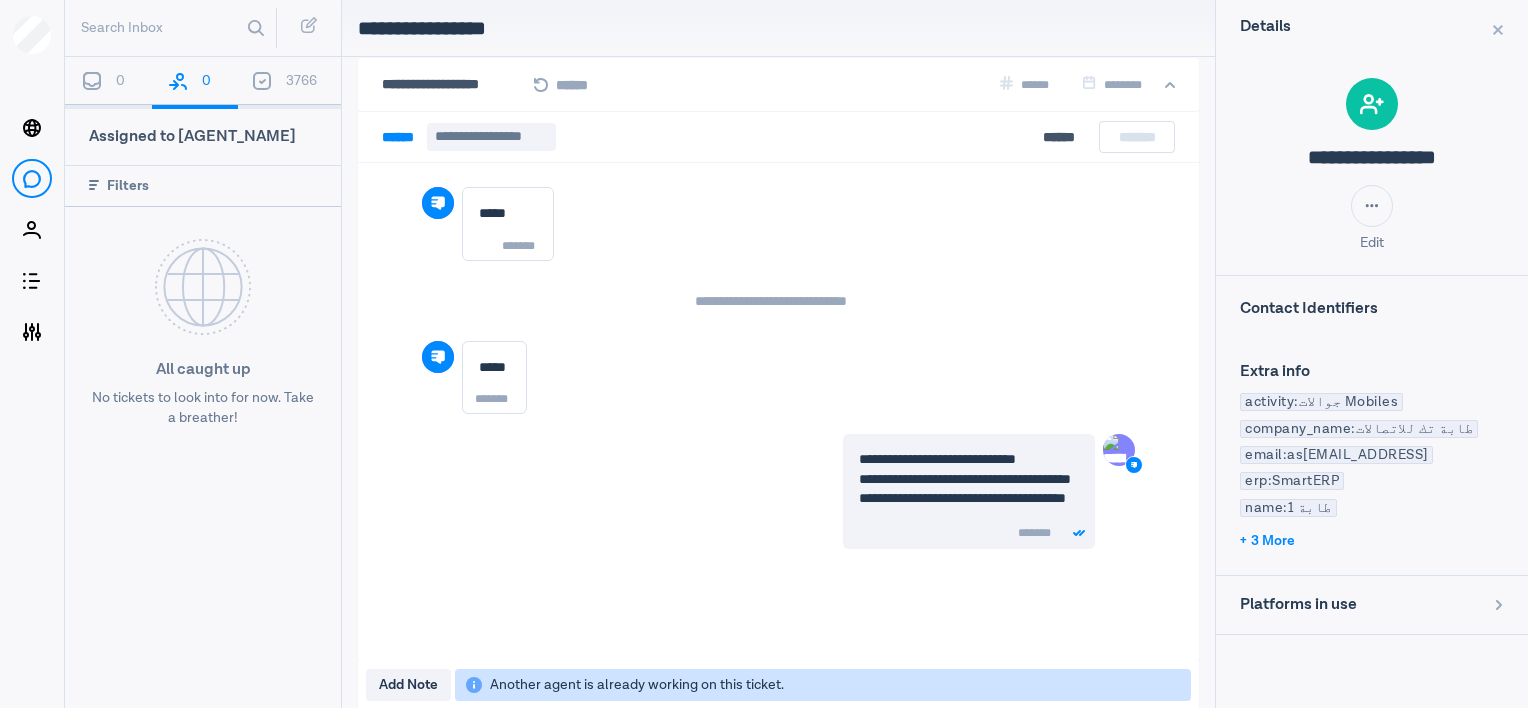 click on "0" at bounding box center [108, 83] 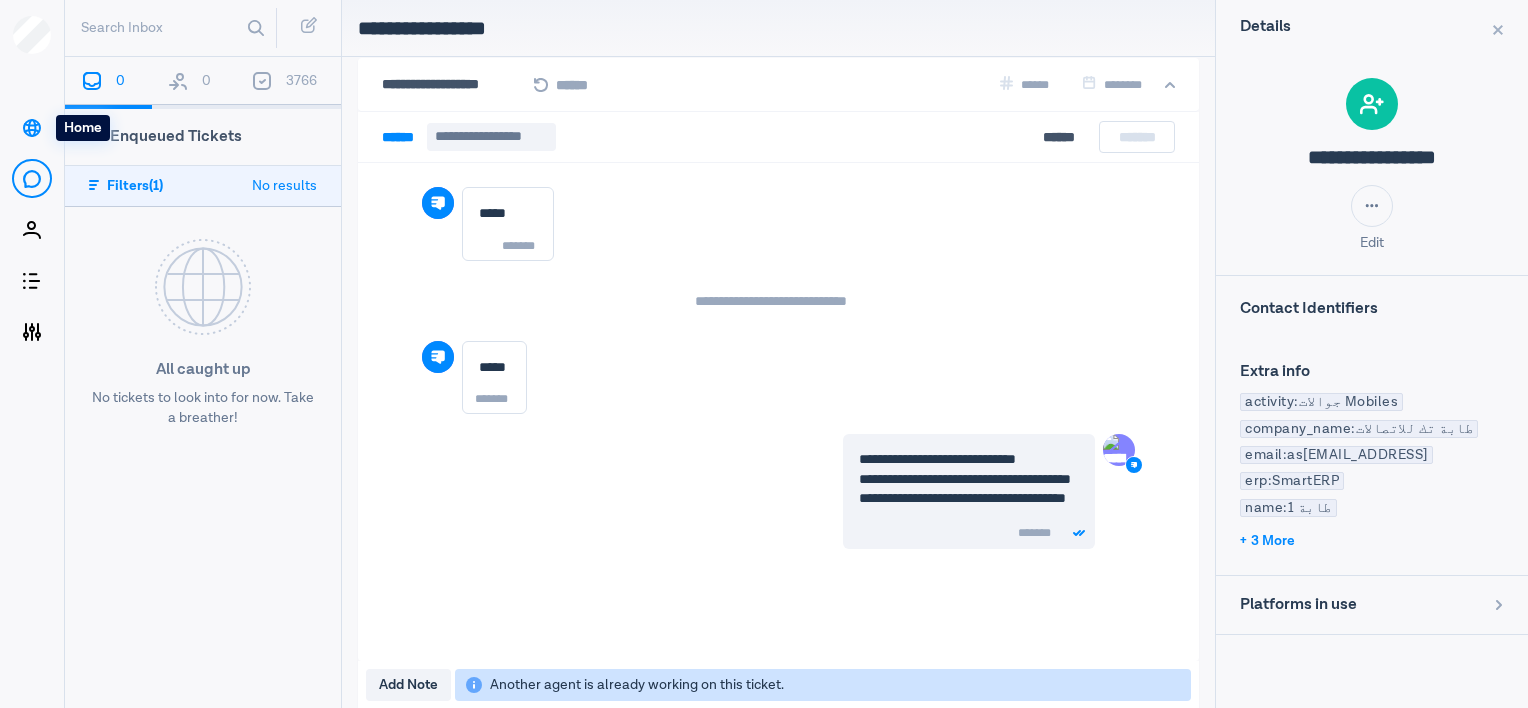 click on "Home" at bounding box center [31, 127] 